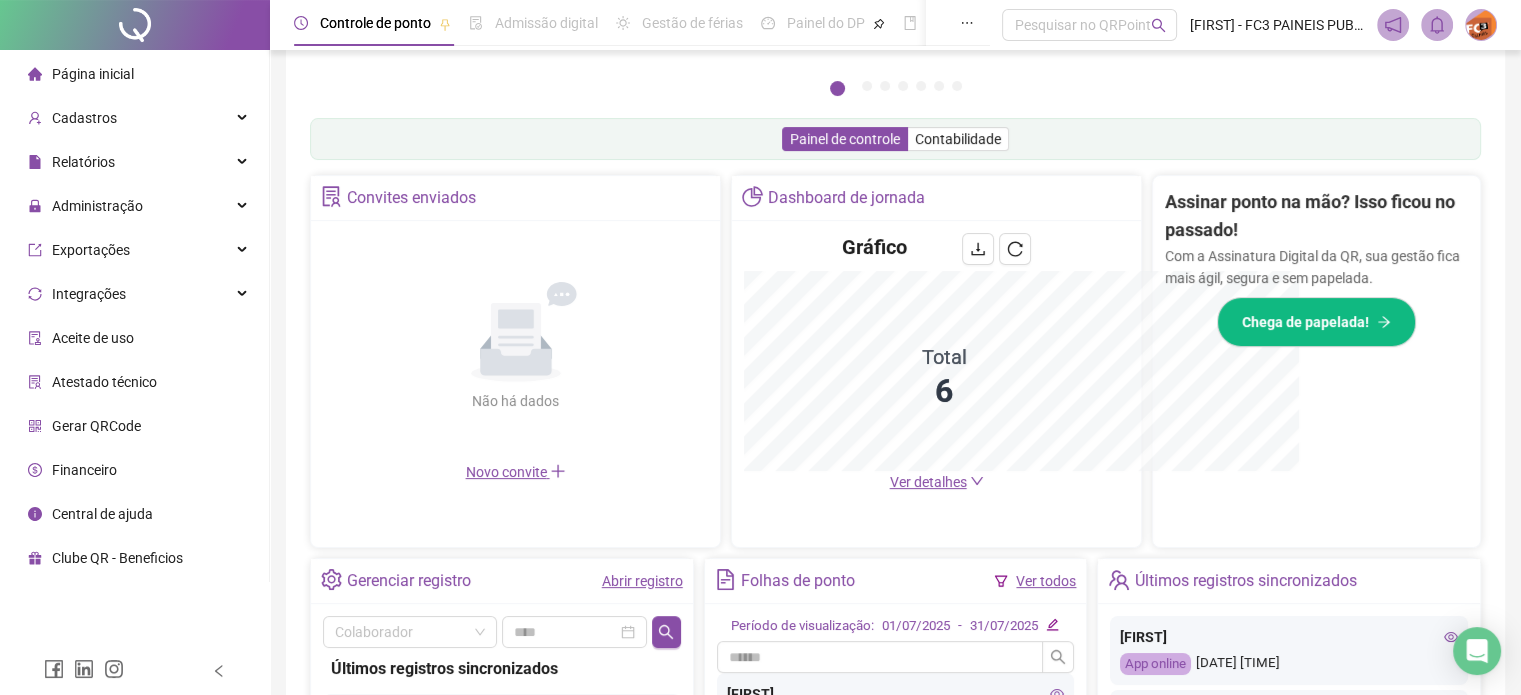 scroll, scrollTop: 562, scrollLeft: 0, axis: vertical 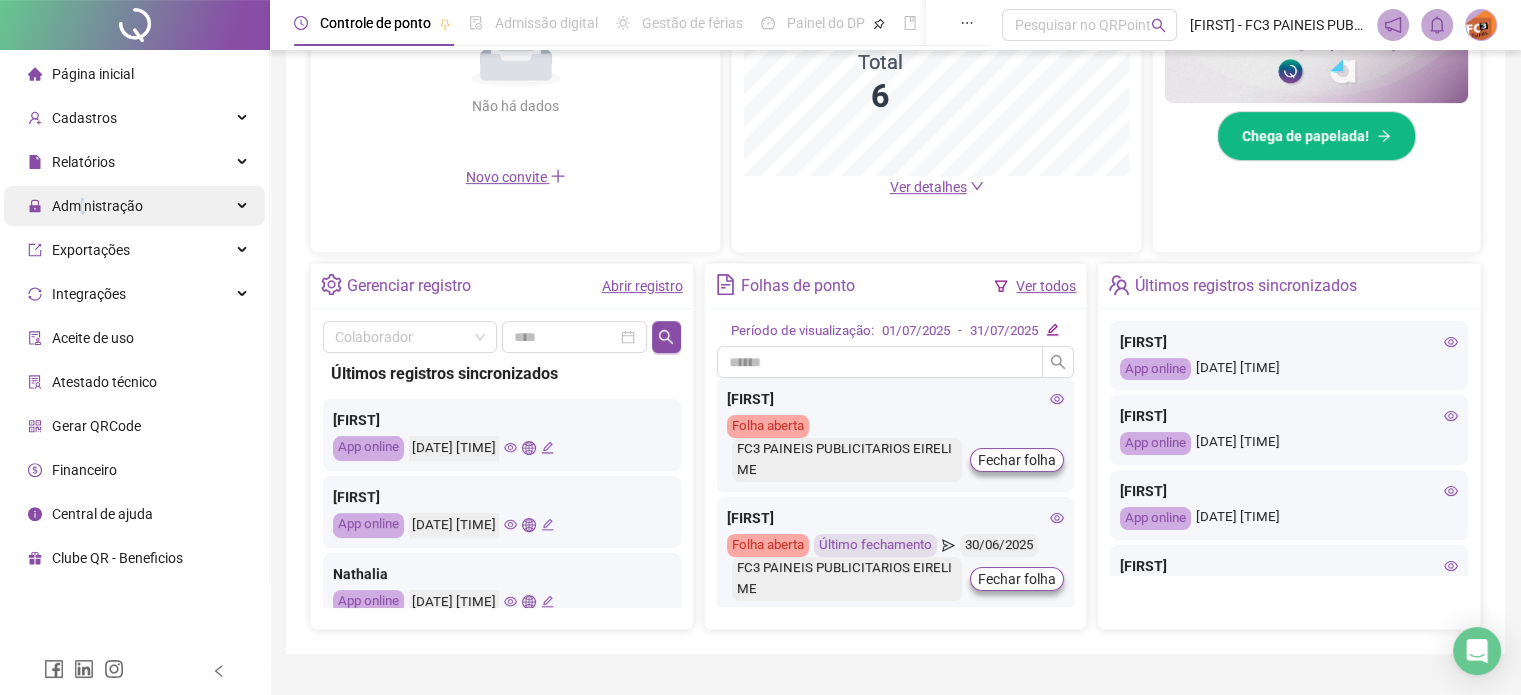 click on "Administração" at bounding box center (97, 206) 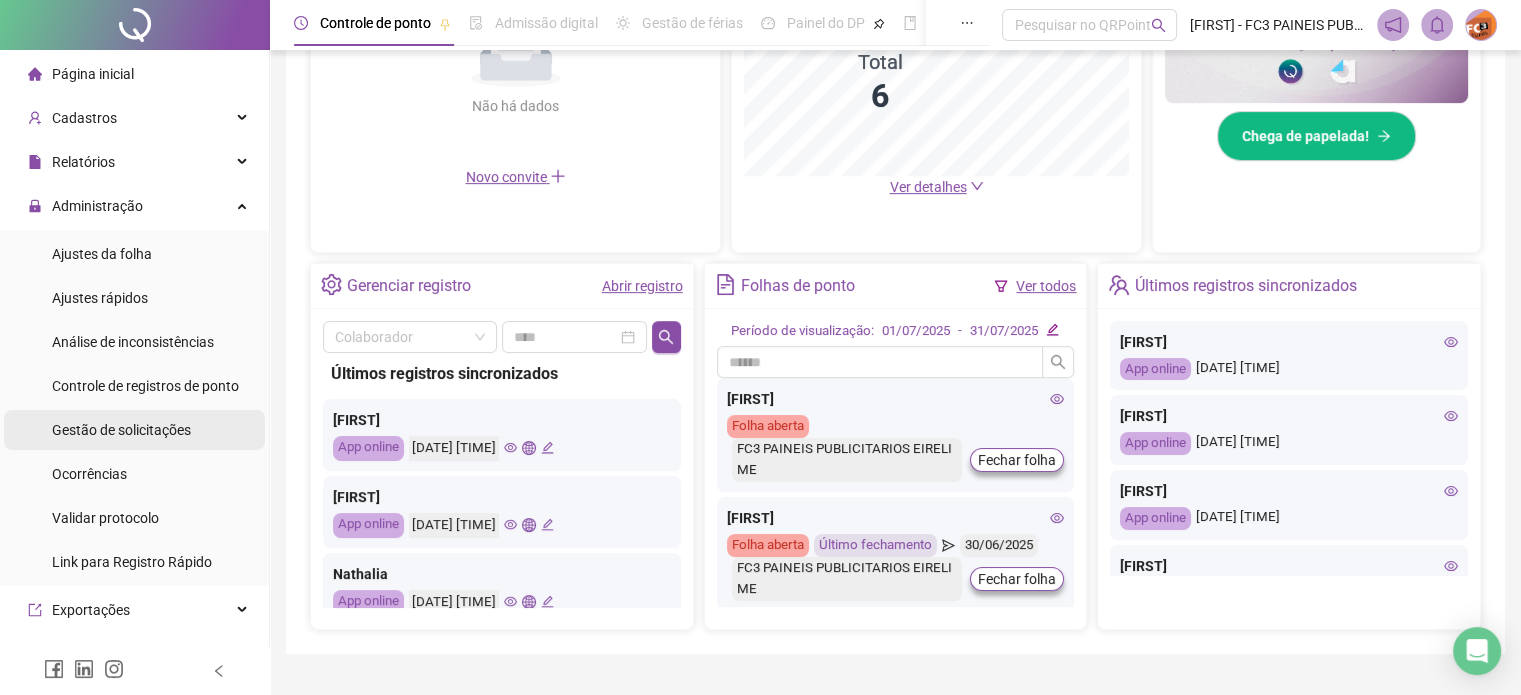 click on "Gestão de solicitações" at bounding box center (121, 430) 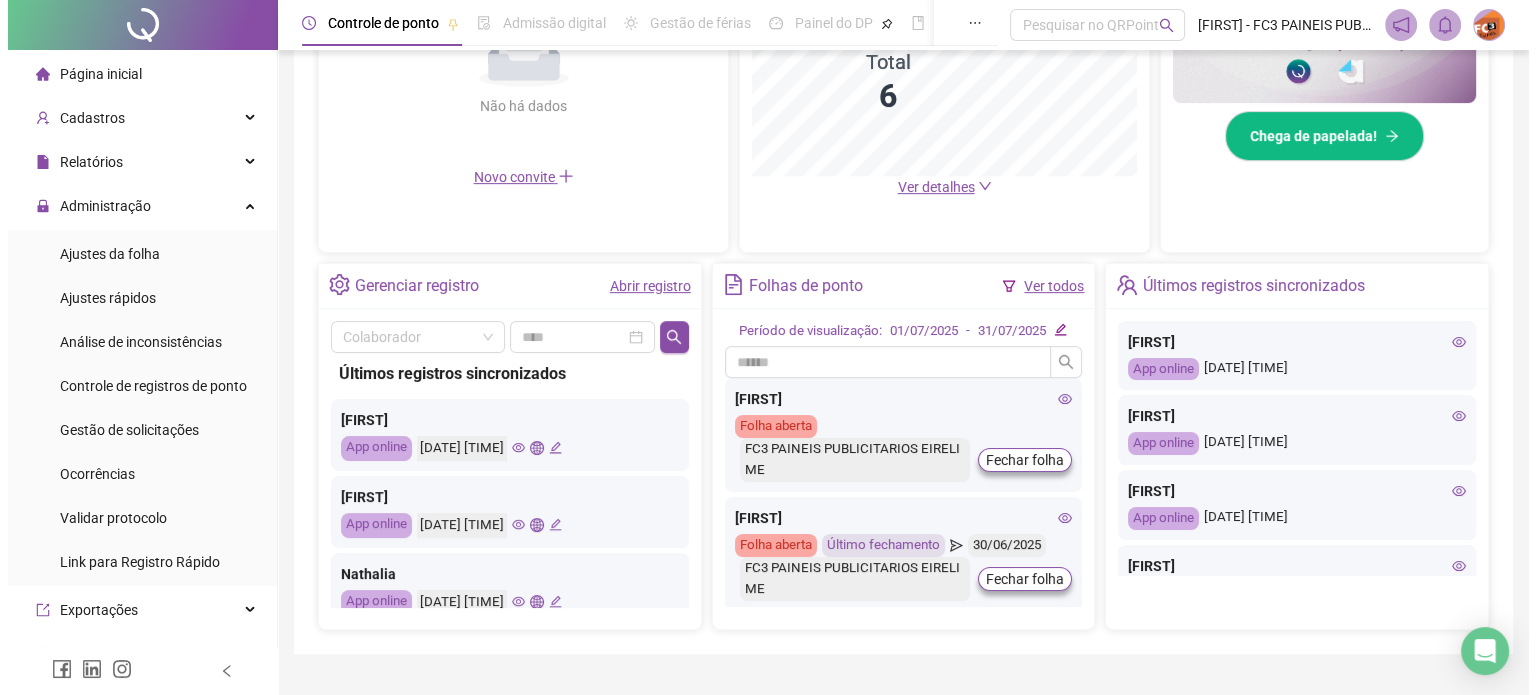 scroll, scrollTop: 0, scrollLeft: 0, axis: both 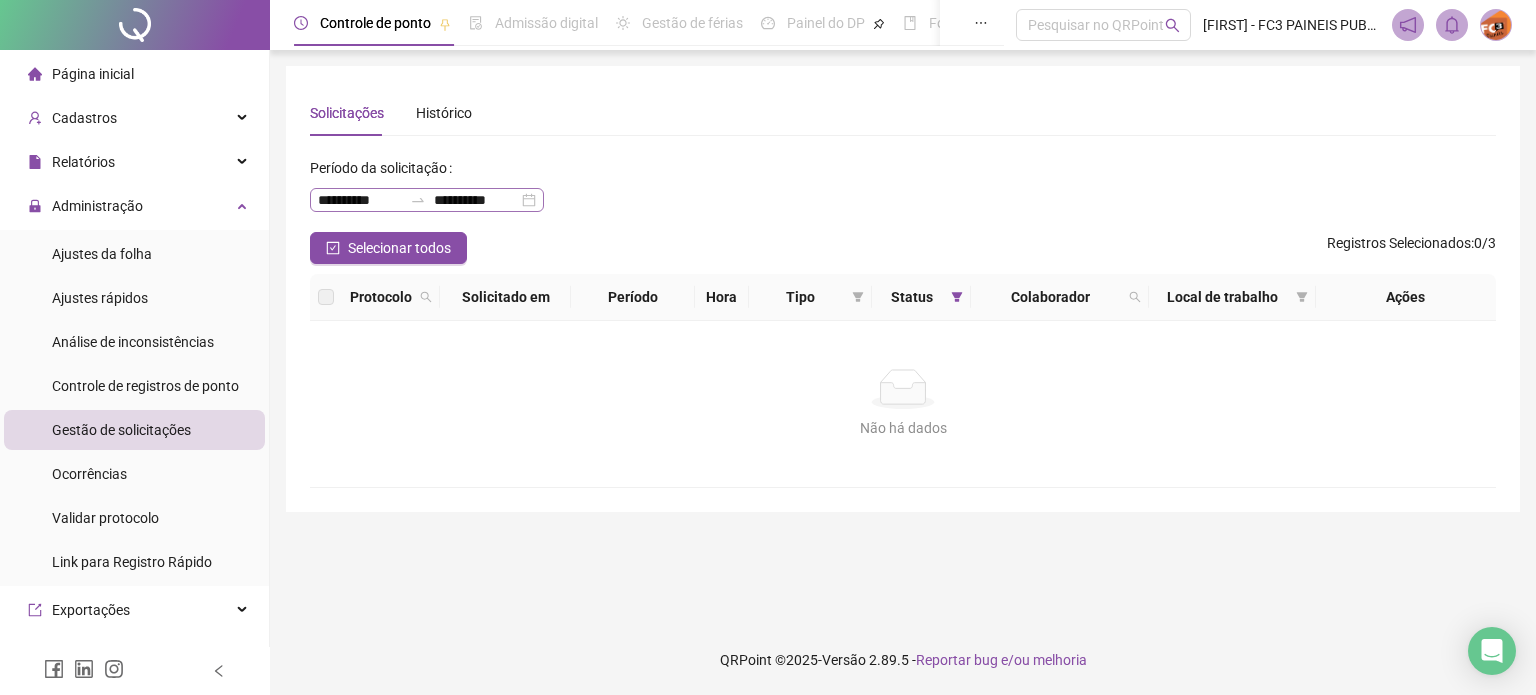 click on "**********" at bounding box center [427, 200] 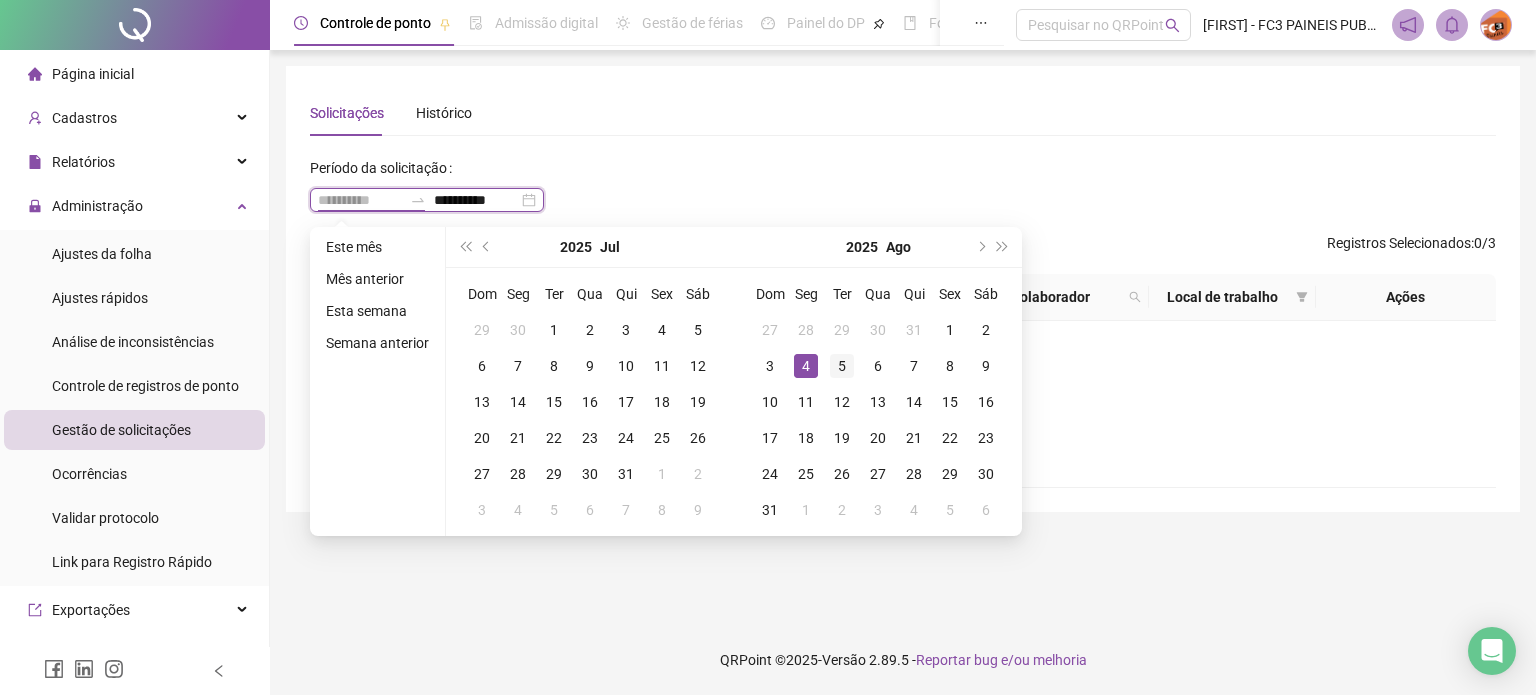 type on "**********" 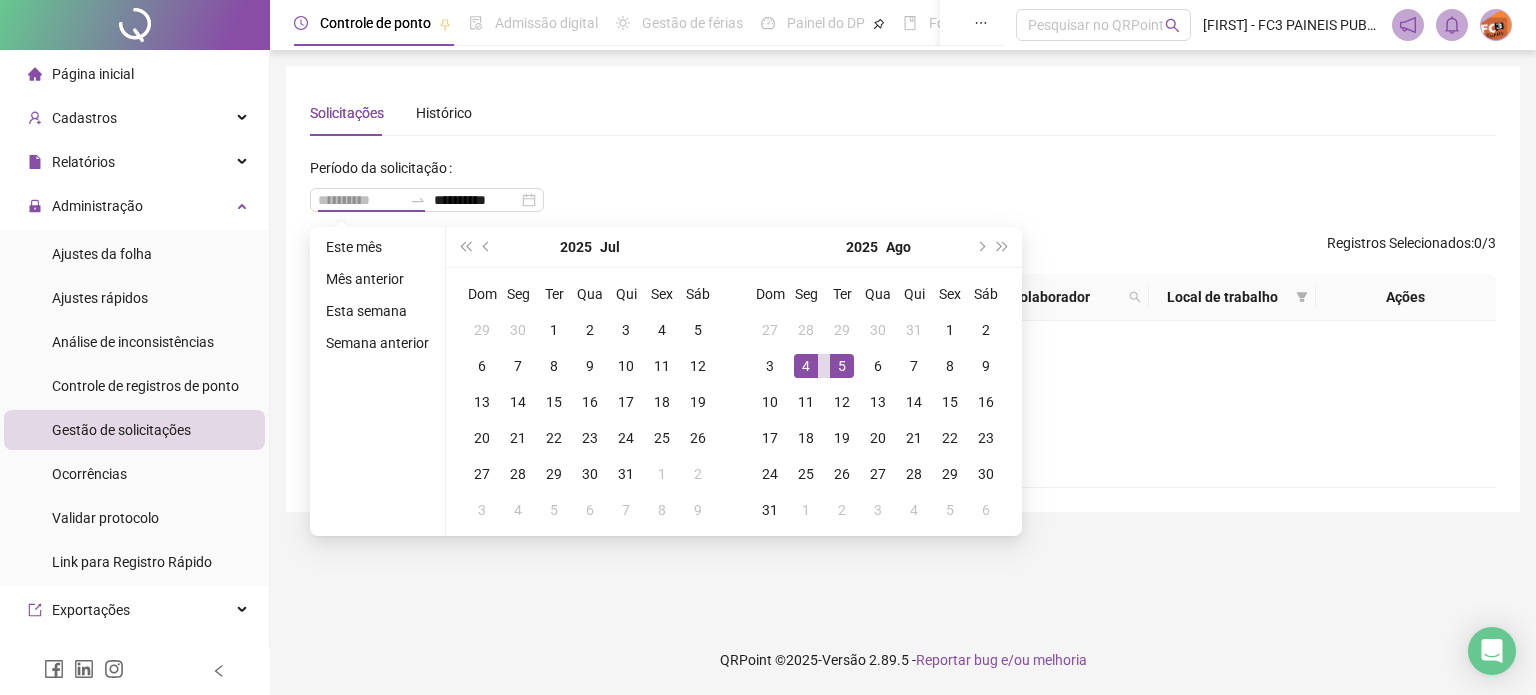 click on "5" at bounding box center [842, 366] 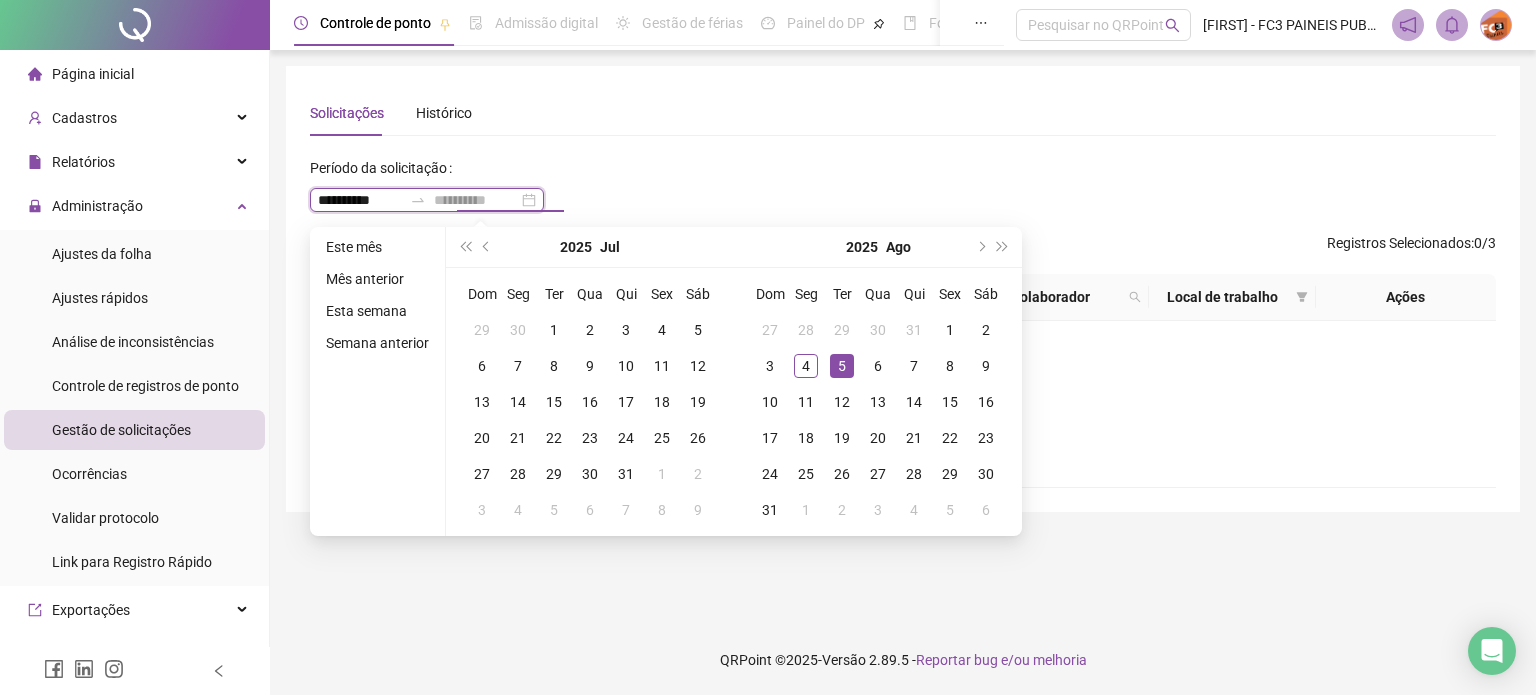 type on "**********" 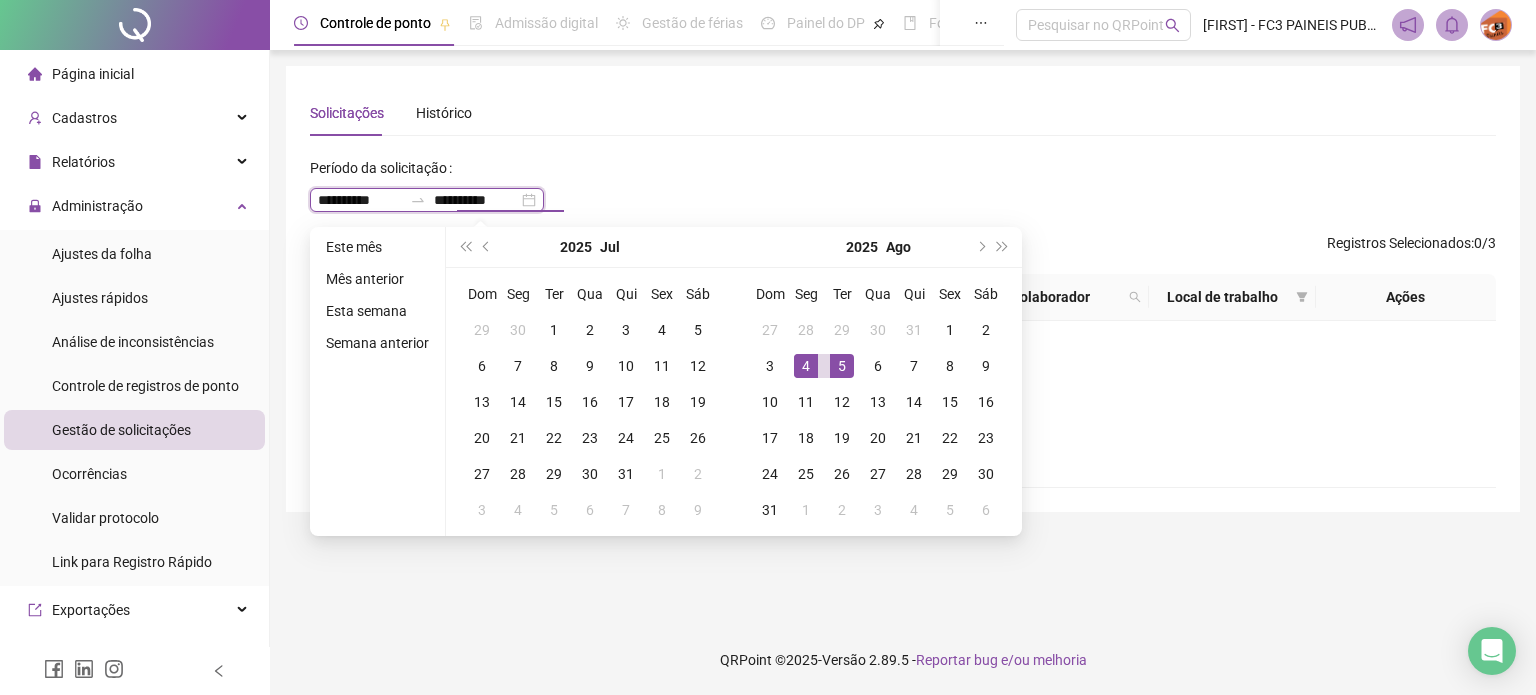 type on "**********" 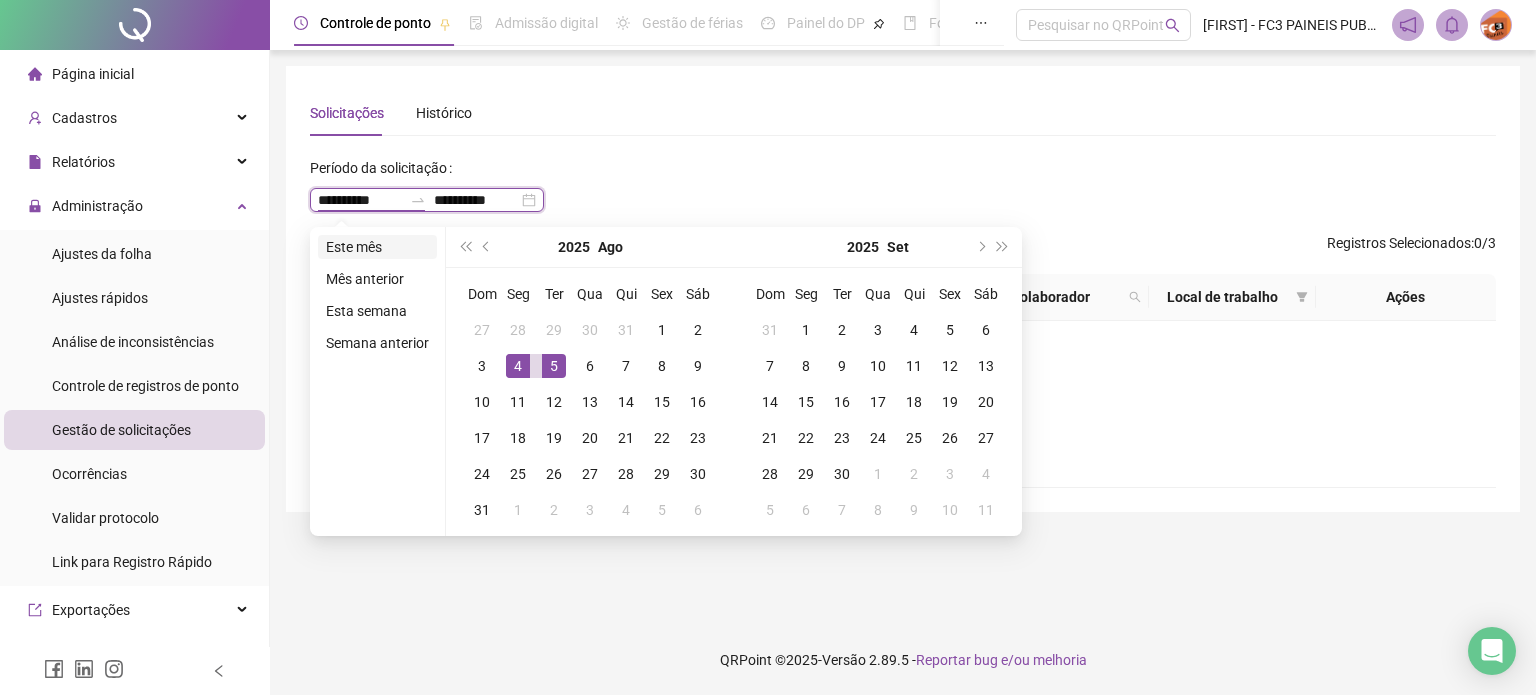 type on "**********" 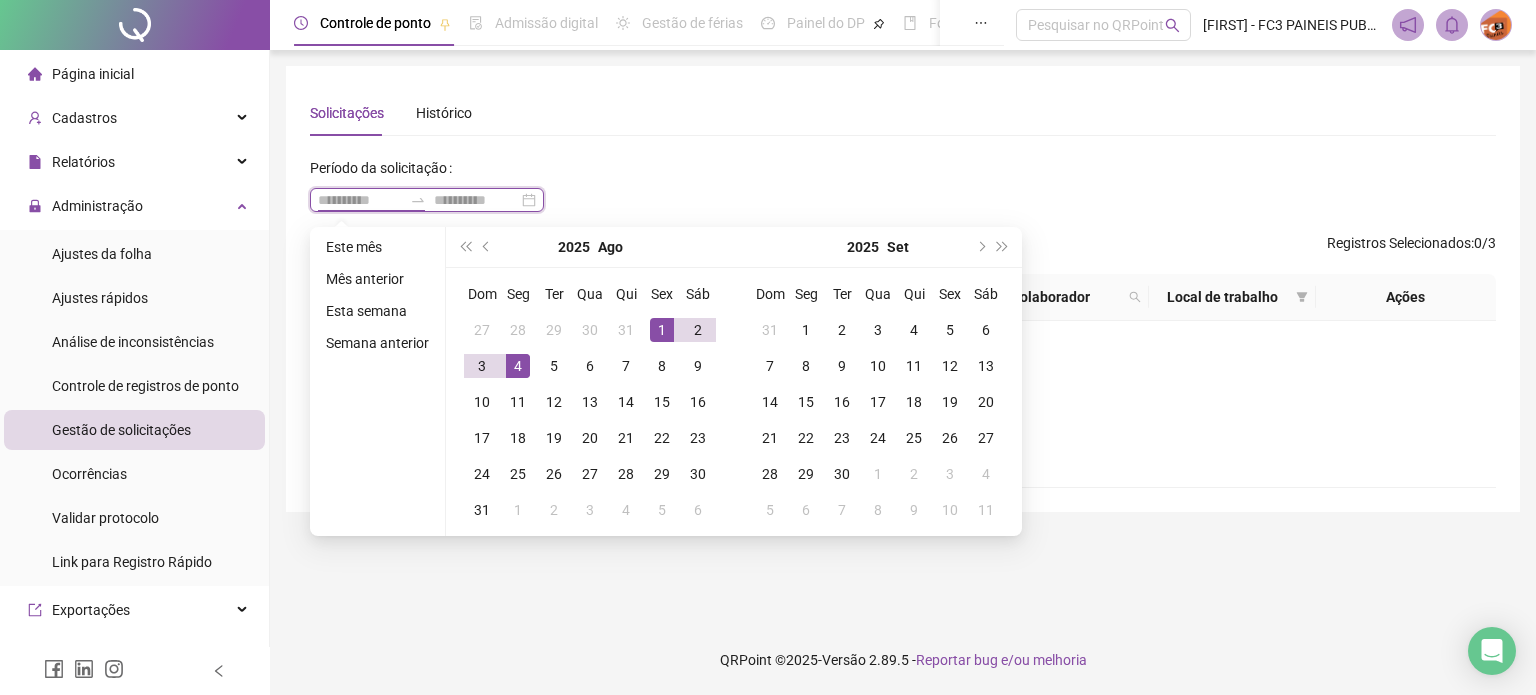 type on "**********" 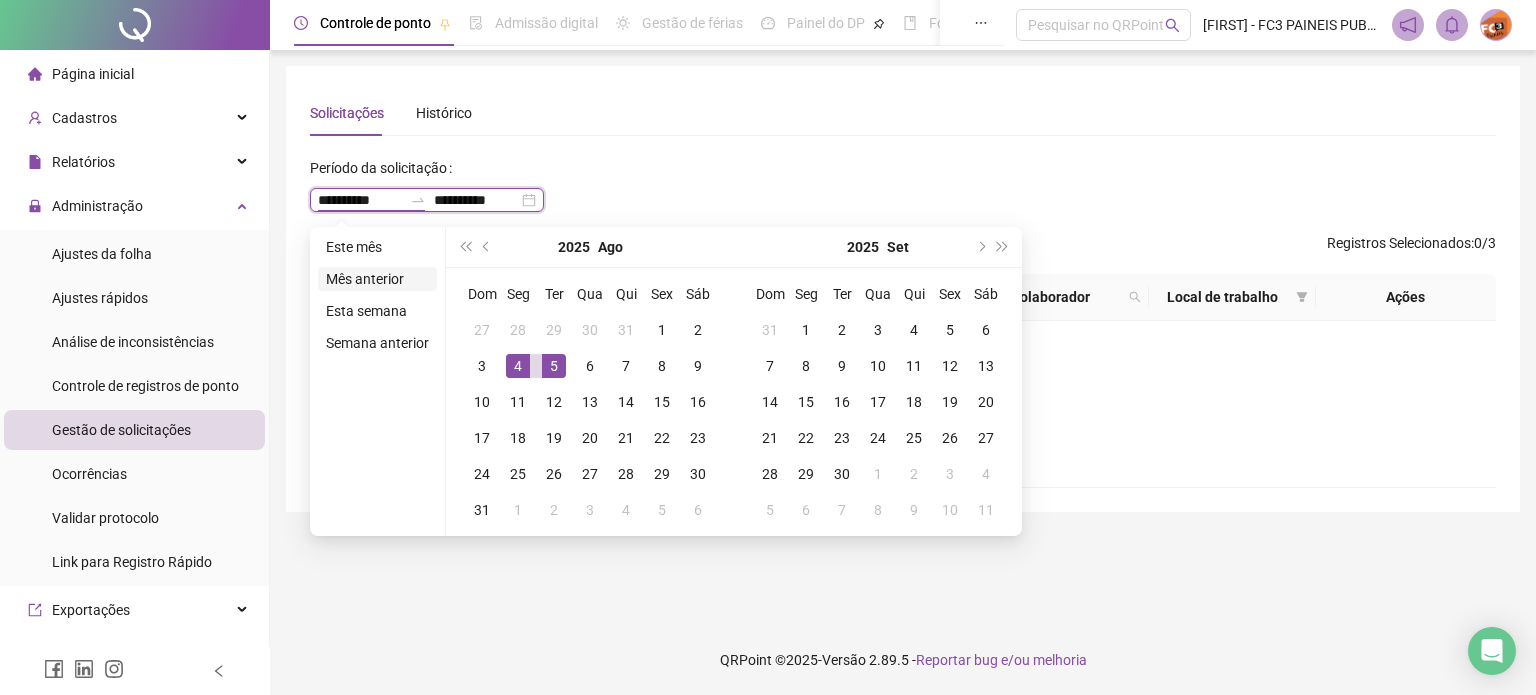 type on "**********" 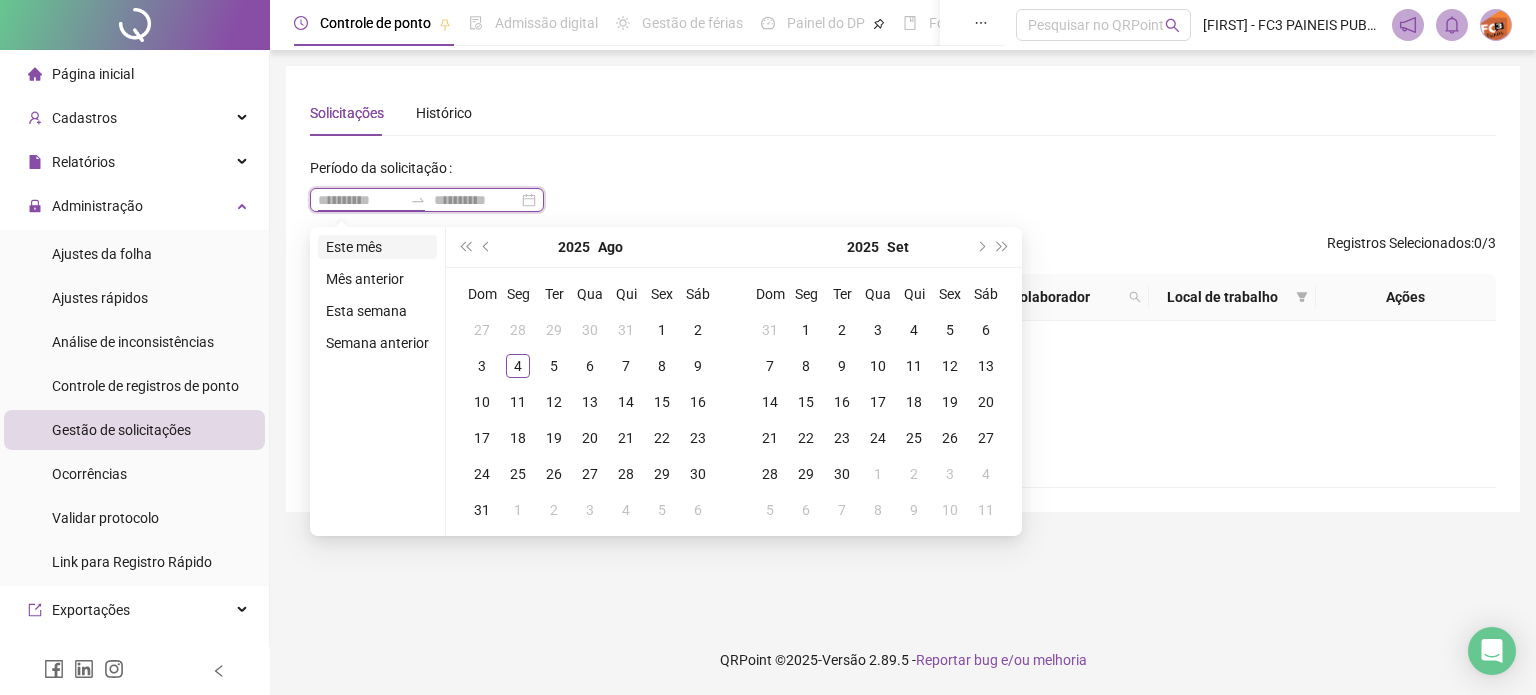 type on "**********" 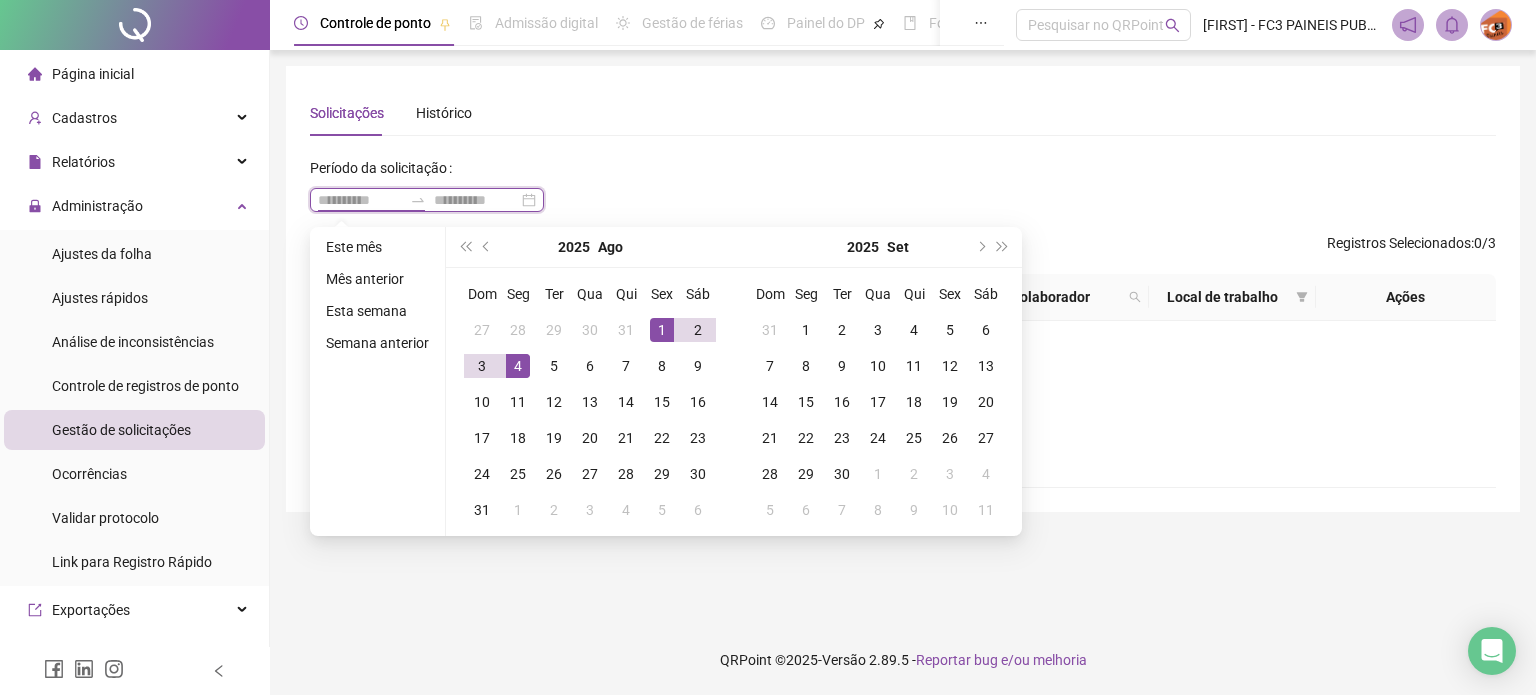 type on "**********" 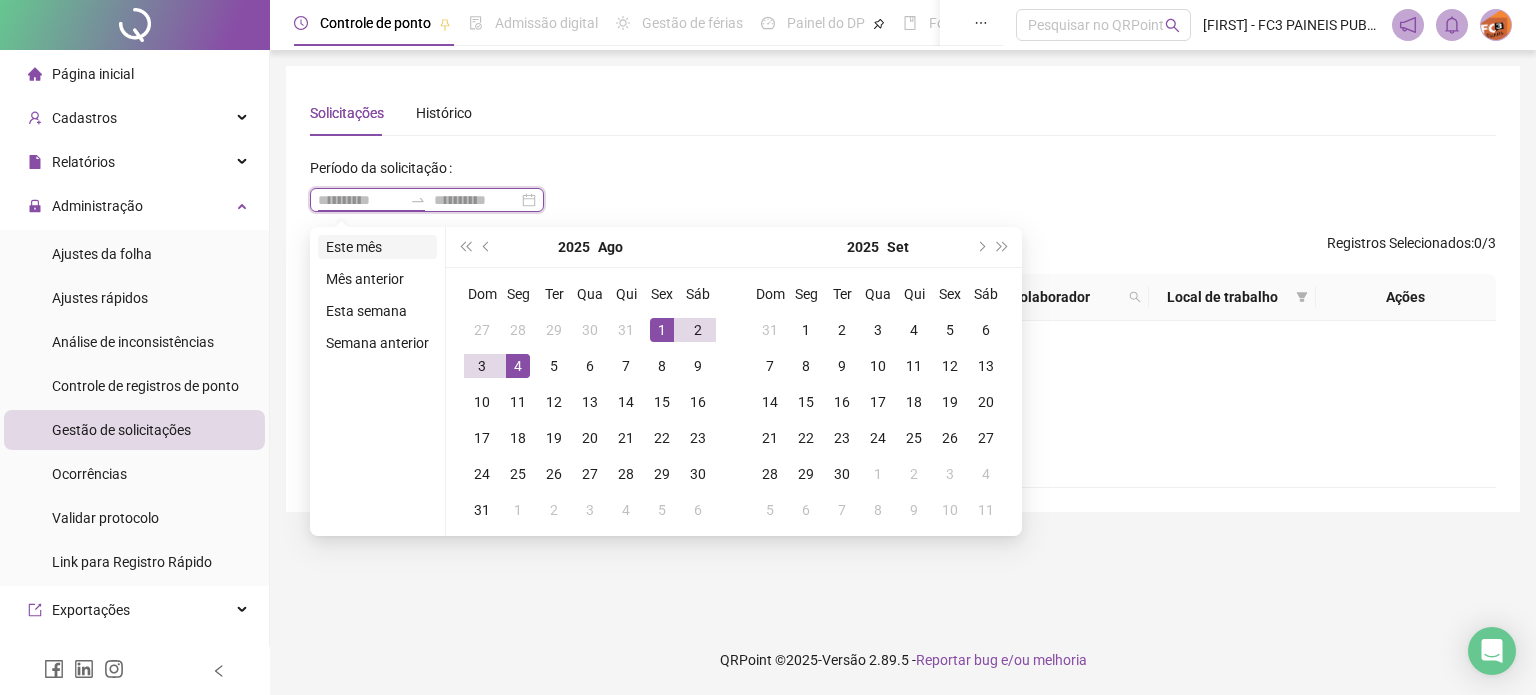 type on "**********" 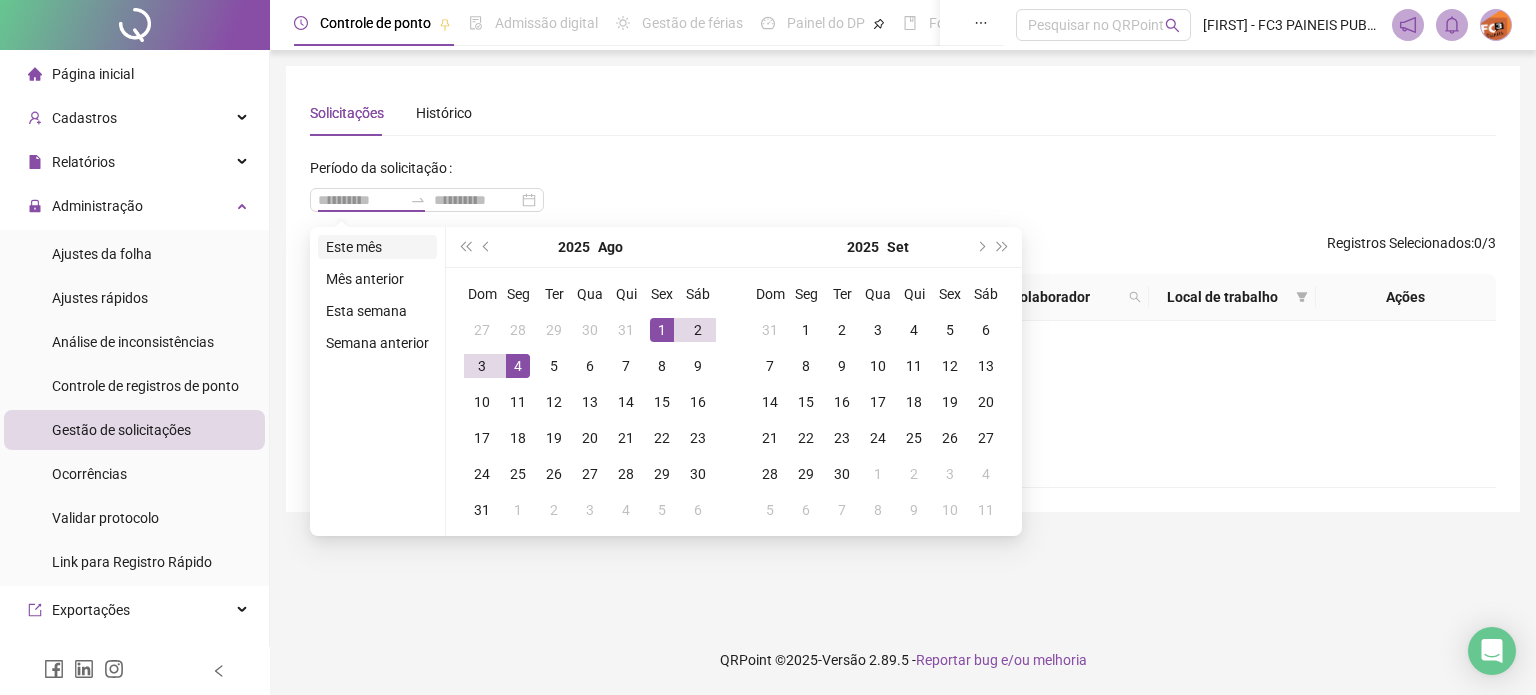 click on "Este mês" at bounding box center (377, 247) 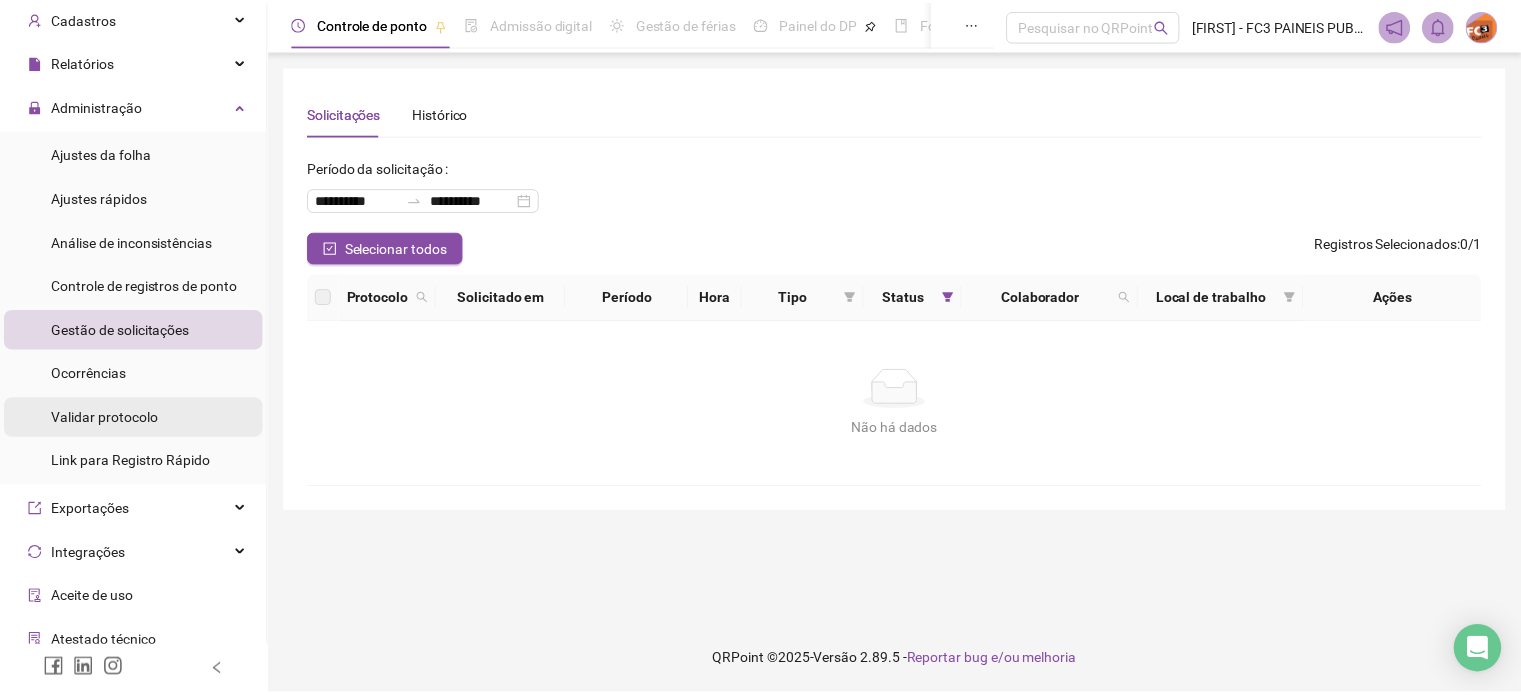 scroll, scrollTop: 0, scrollLeft: 0, axis: both 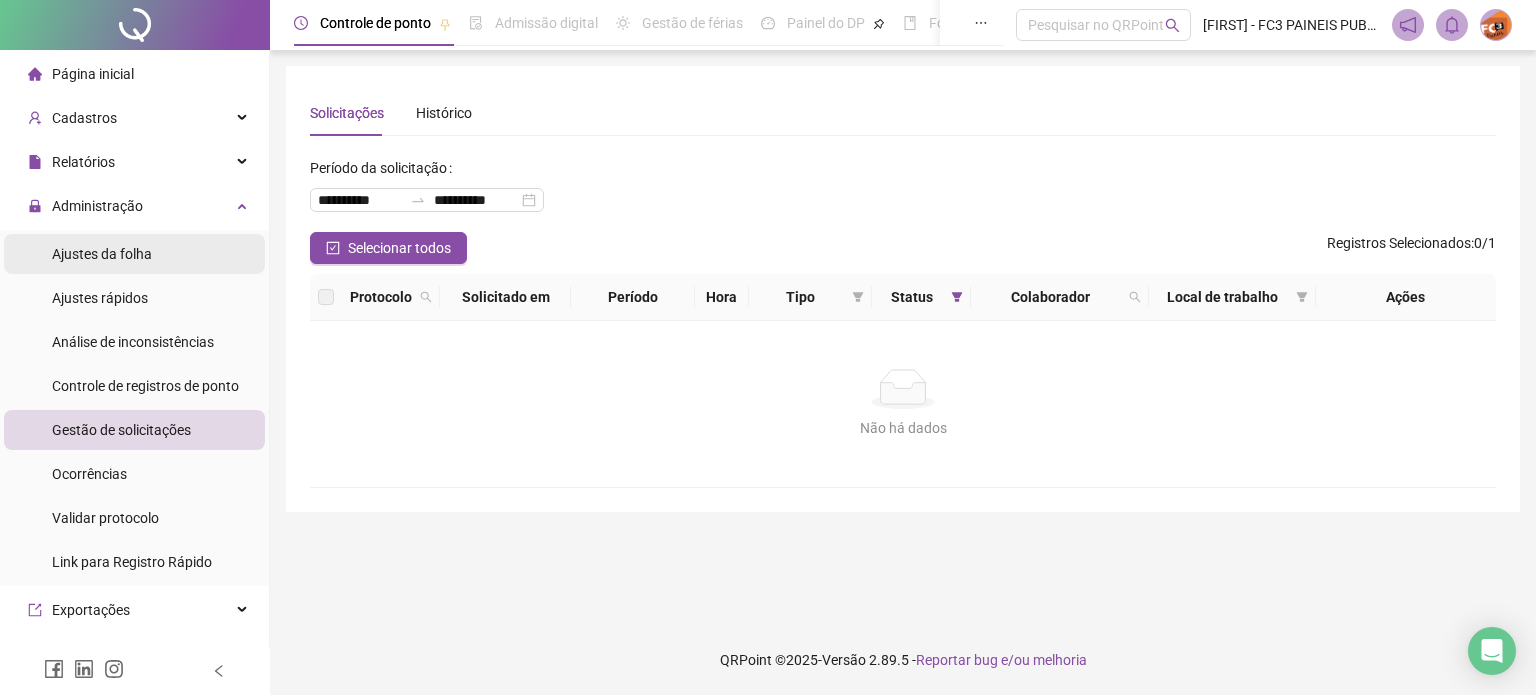 drag, startPoint x: 104, startPoint y: 255, endPoint x: 207, endPoint y: 271, distance: 104.23531 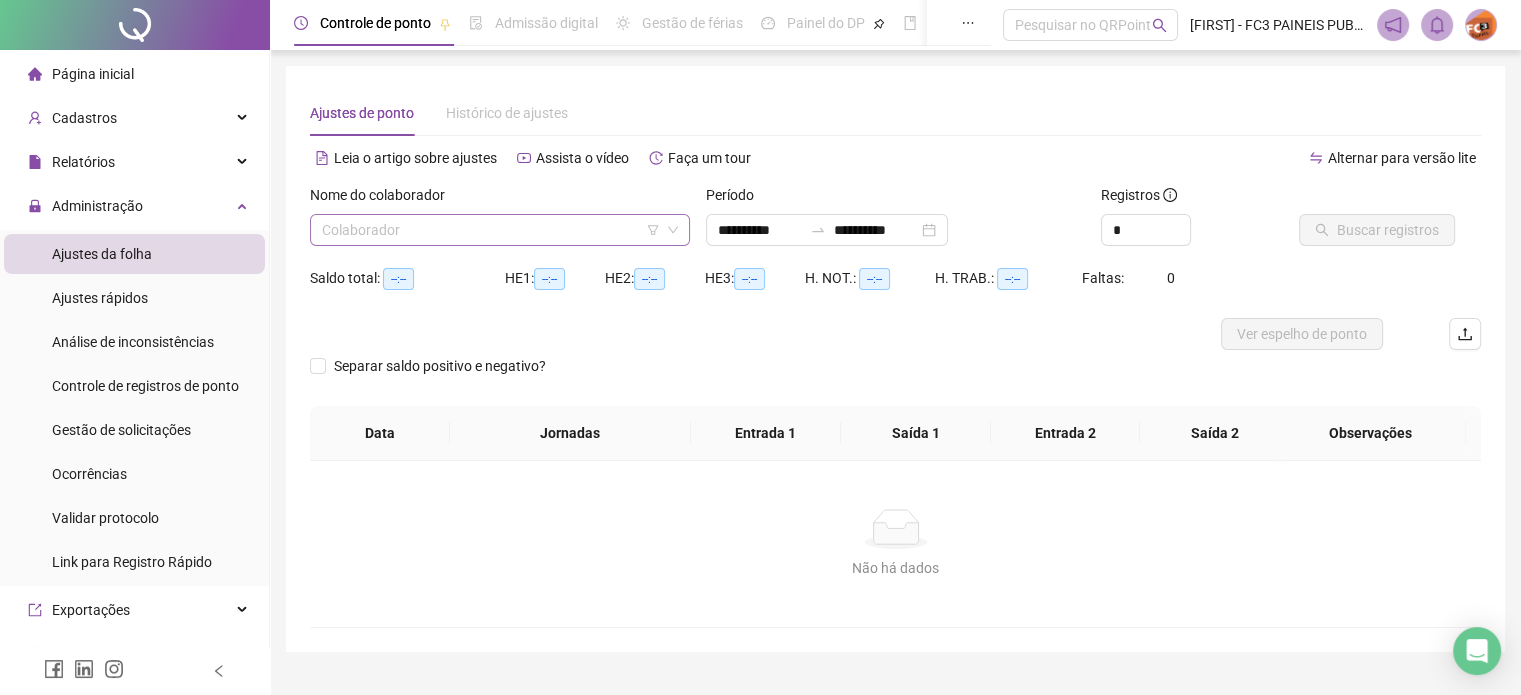 click at bounding box center [491, 230] 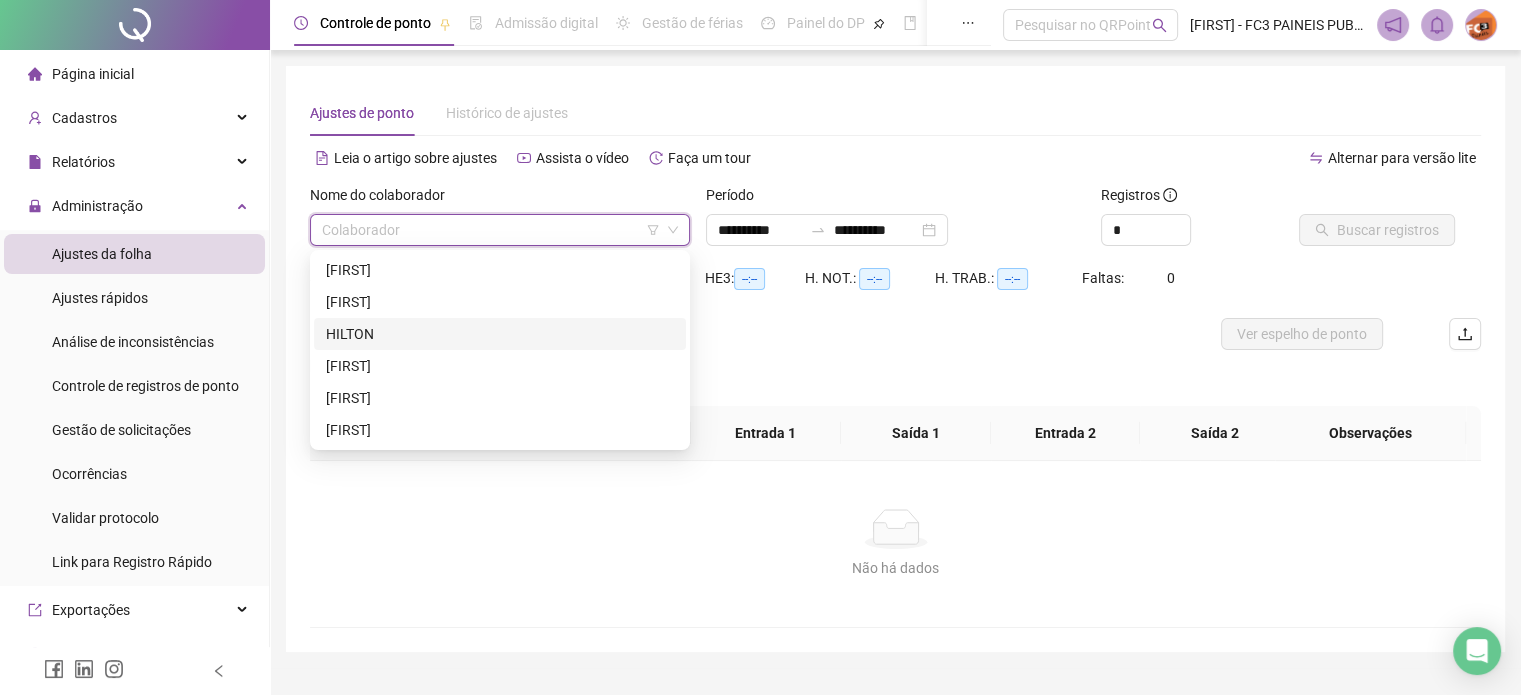 click on "HILTON" at bounding box center [500, 334] 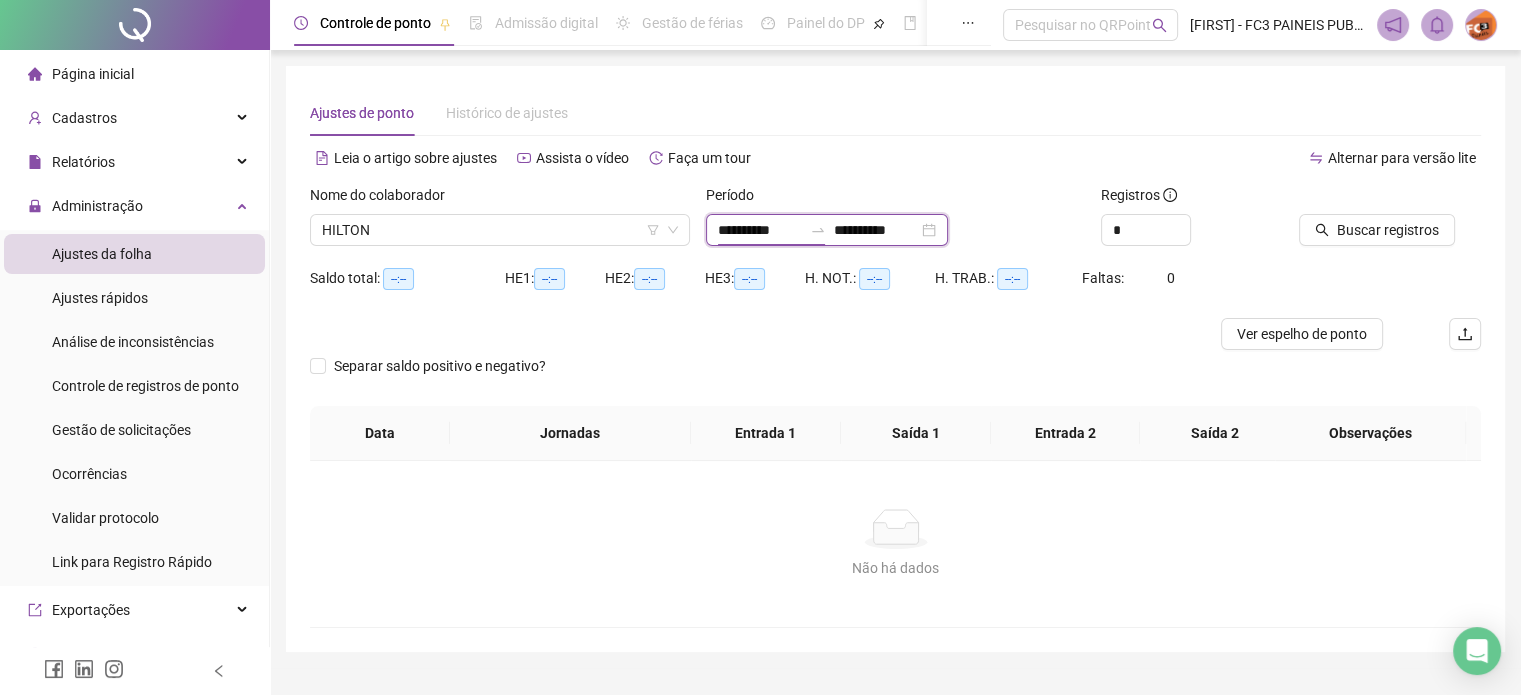 click on "**********" at bounding box center [760, 230] 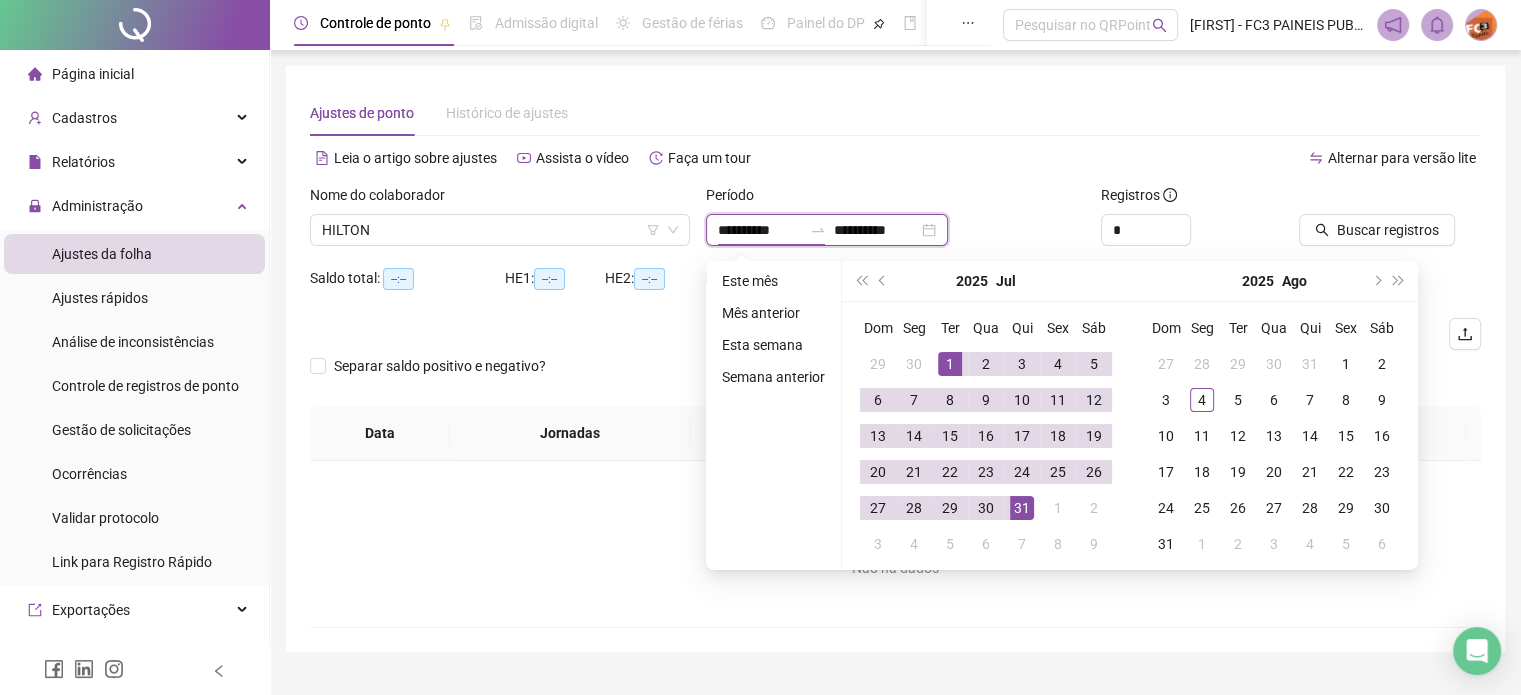 type on "**********" 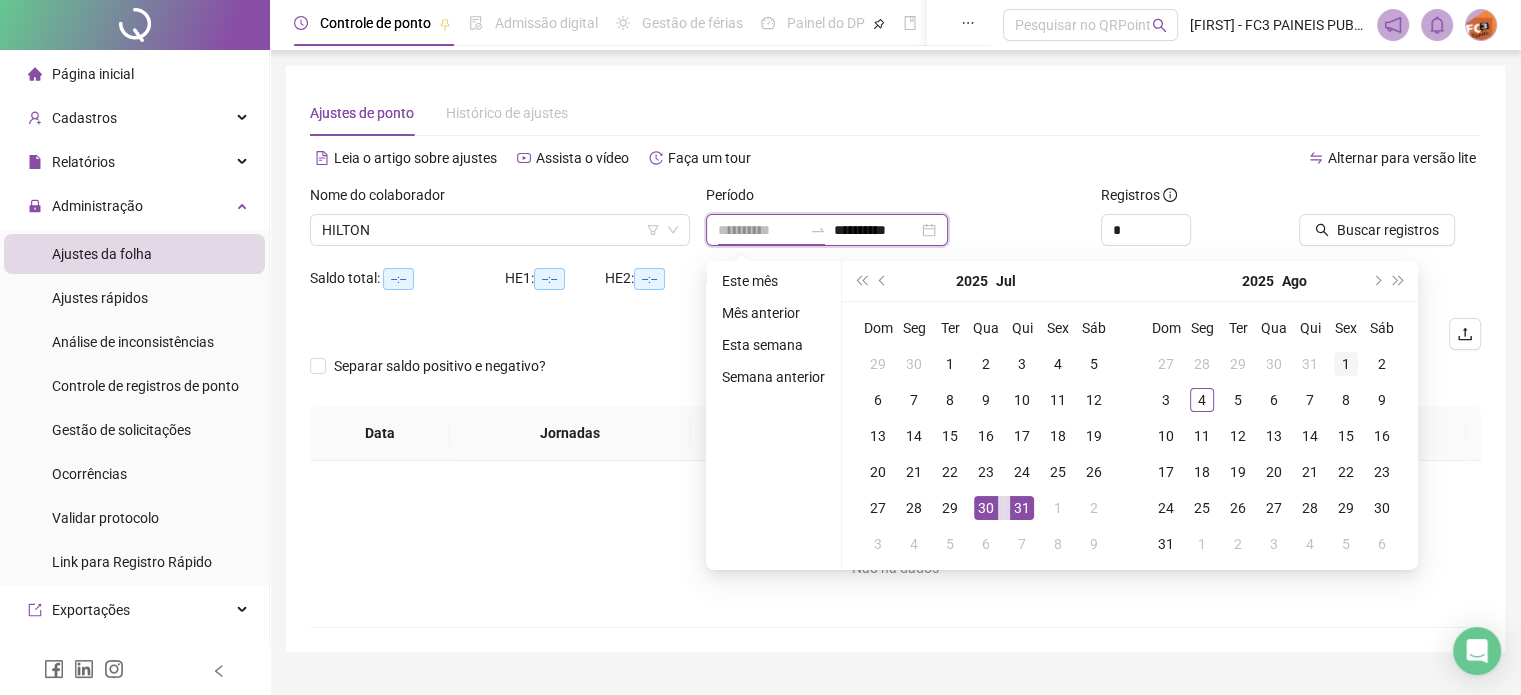 type on "**********" 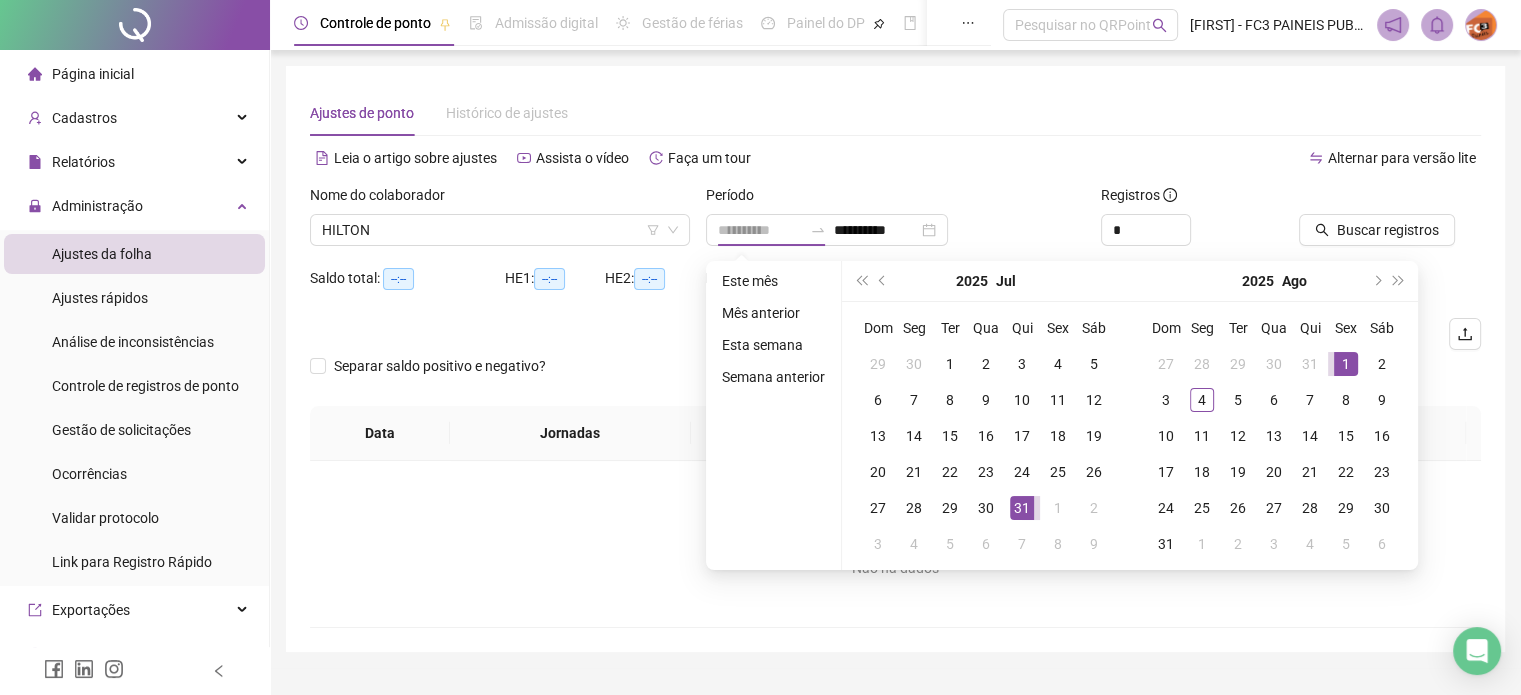 click on "1" at bounding box center (1346, 364) 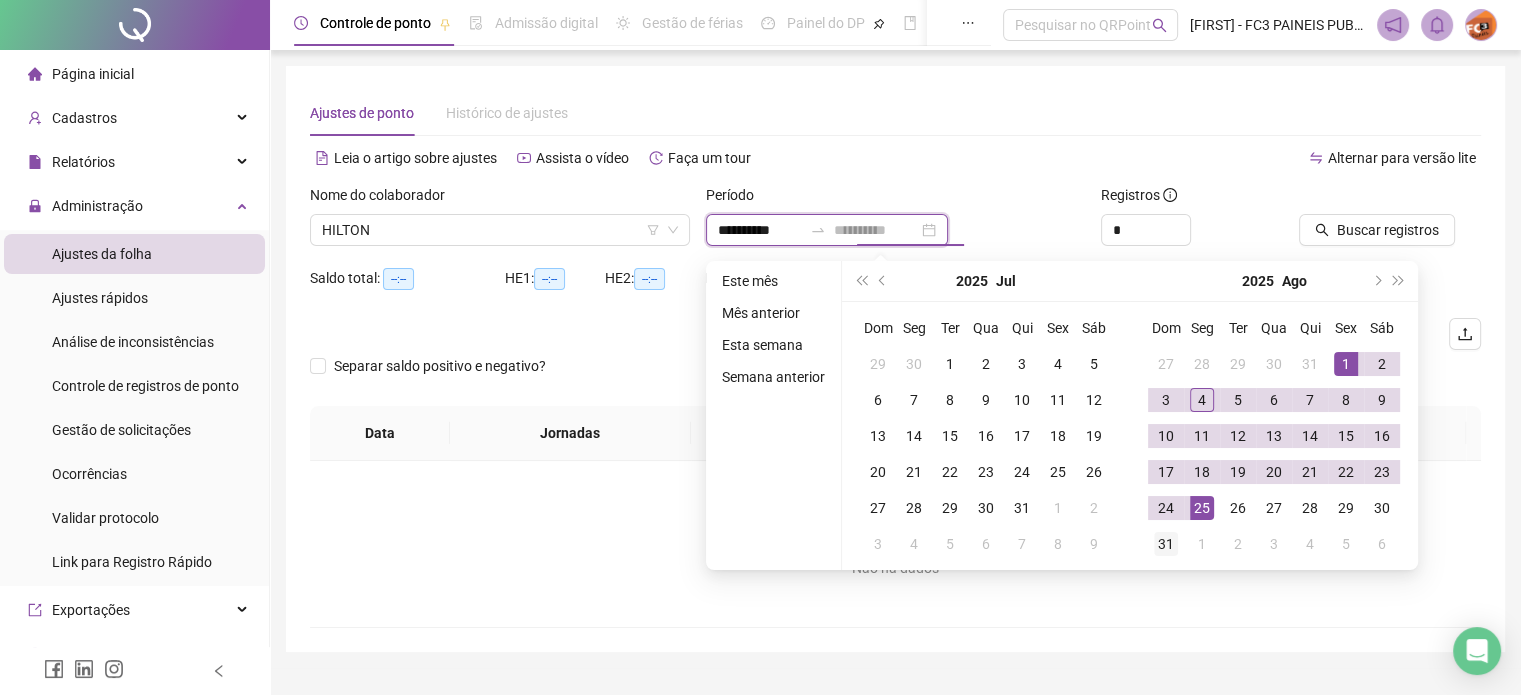 type on "**********" 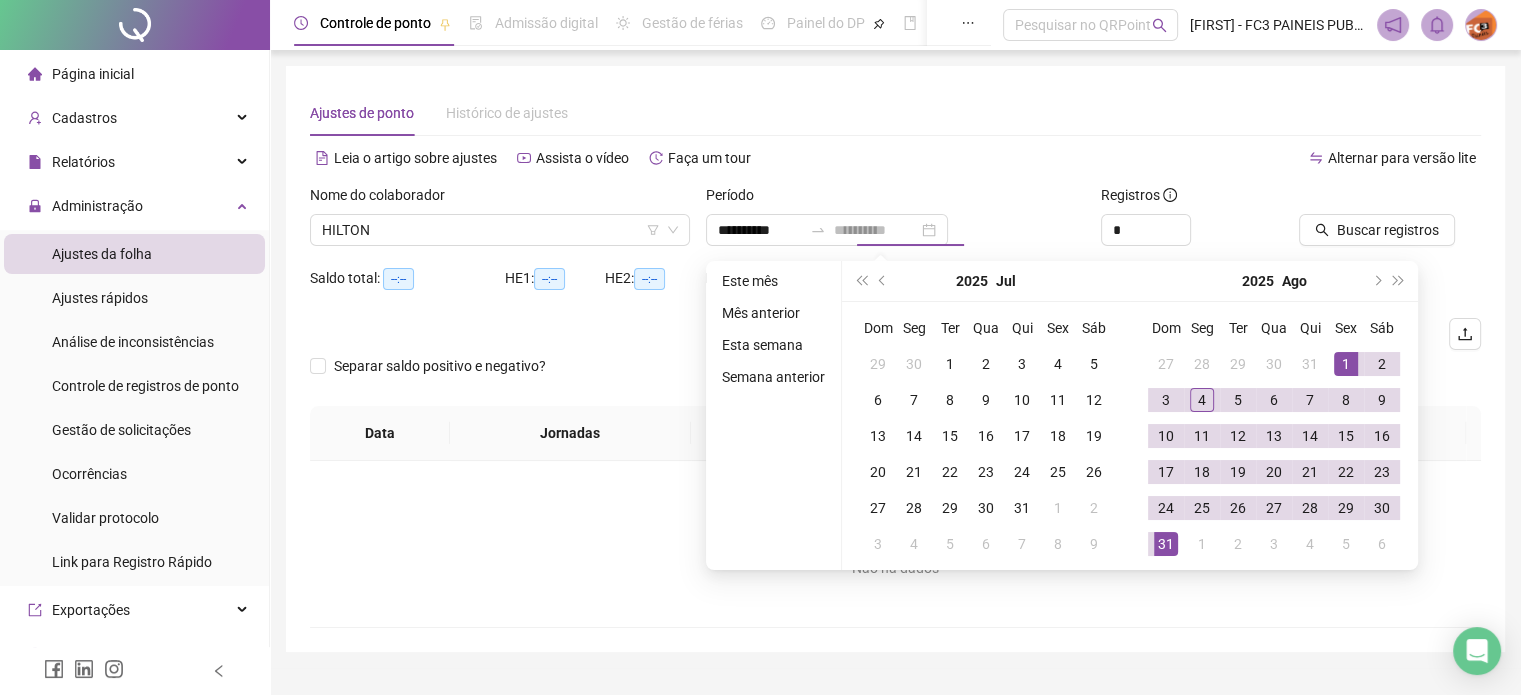 click on "31" at bounding box center (1166, 544) 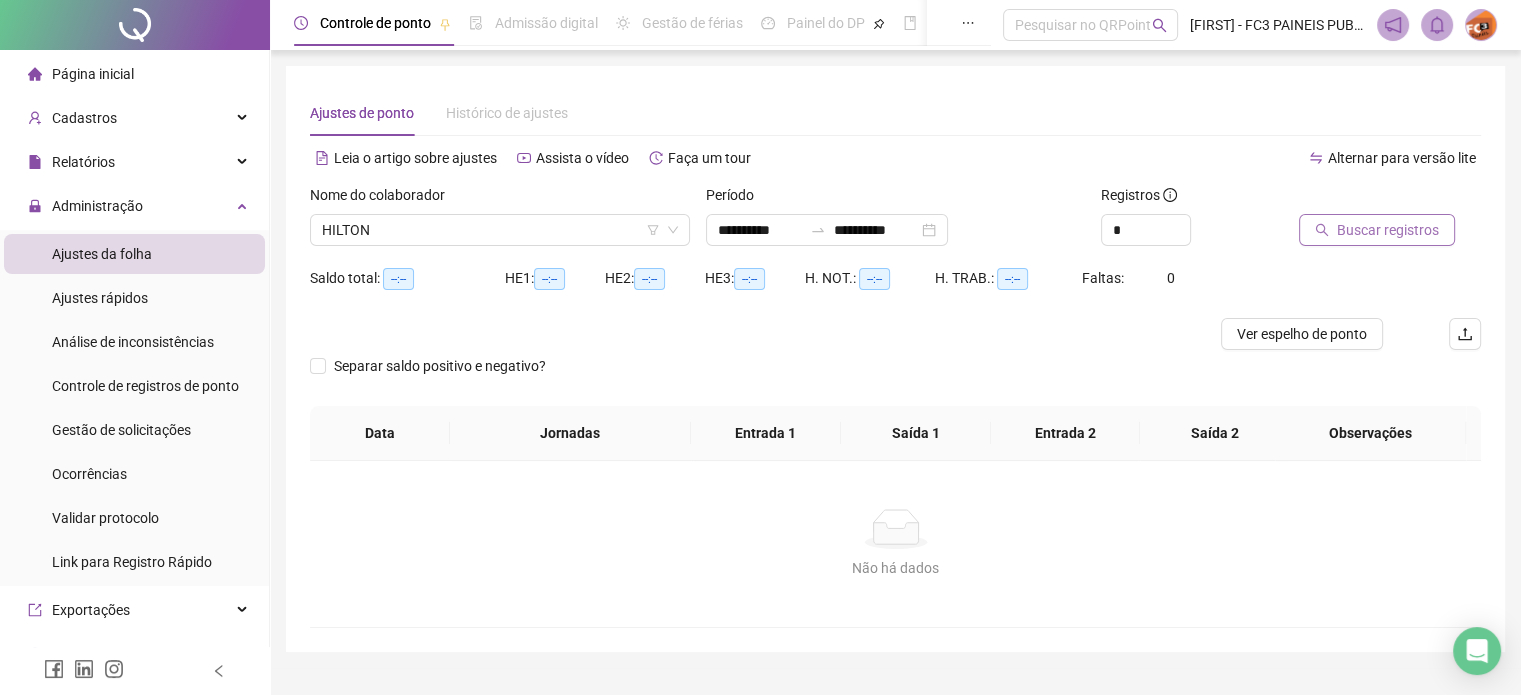 click on "Buscar registros" at bounding box center [1388, 230] 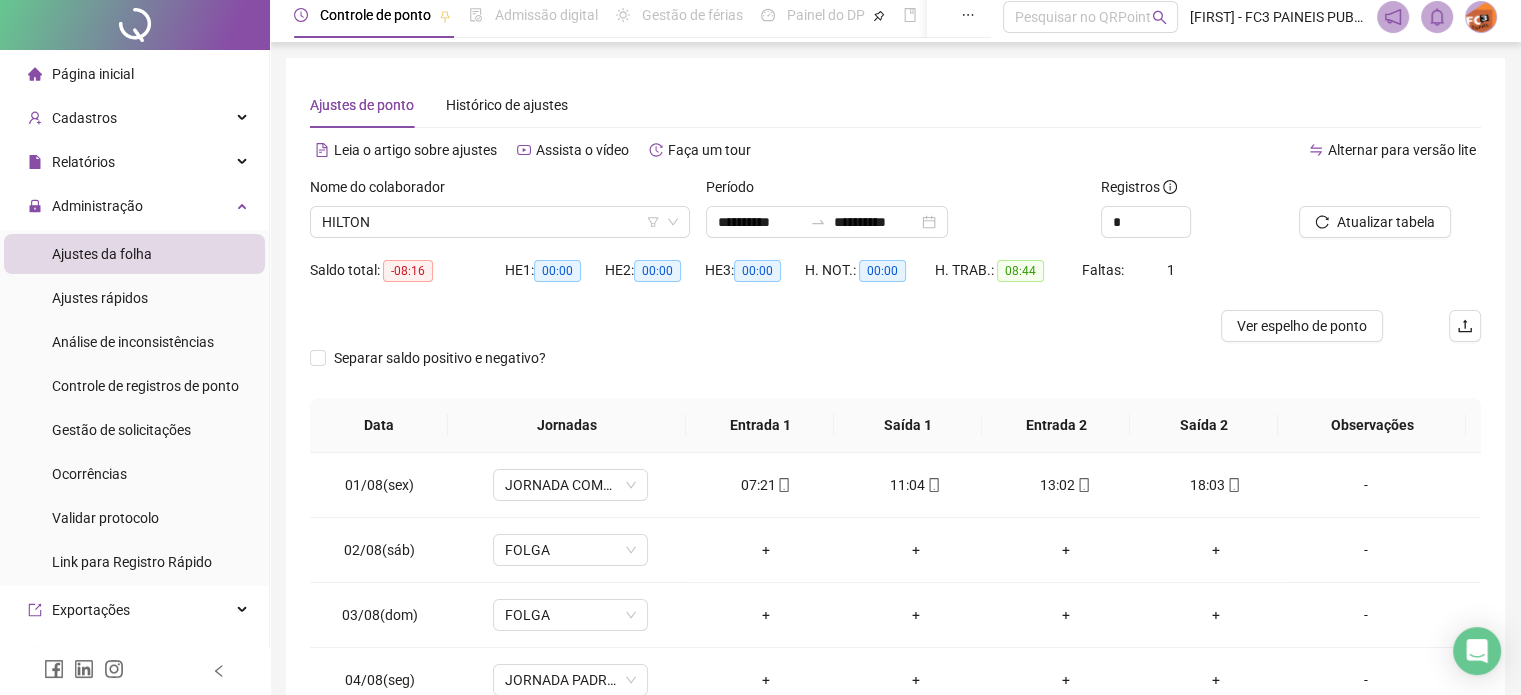 scroll, scrollTop: 0, scrollLeft: 0, axis: both 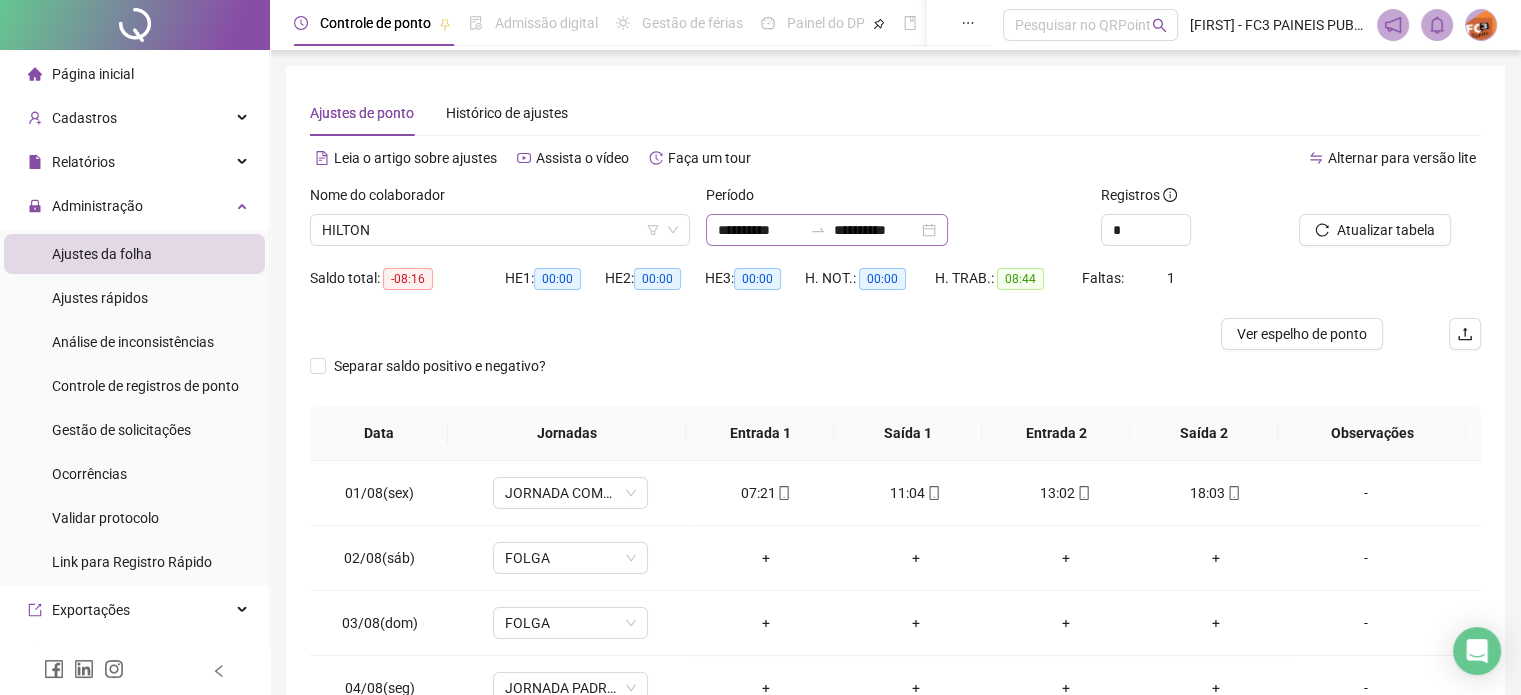 click on "**********" at bounding box center (827, 230) 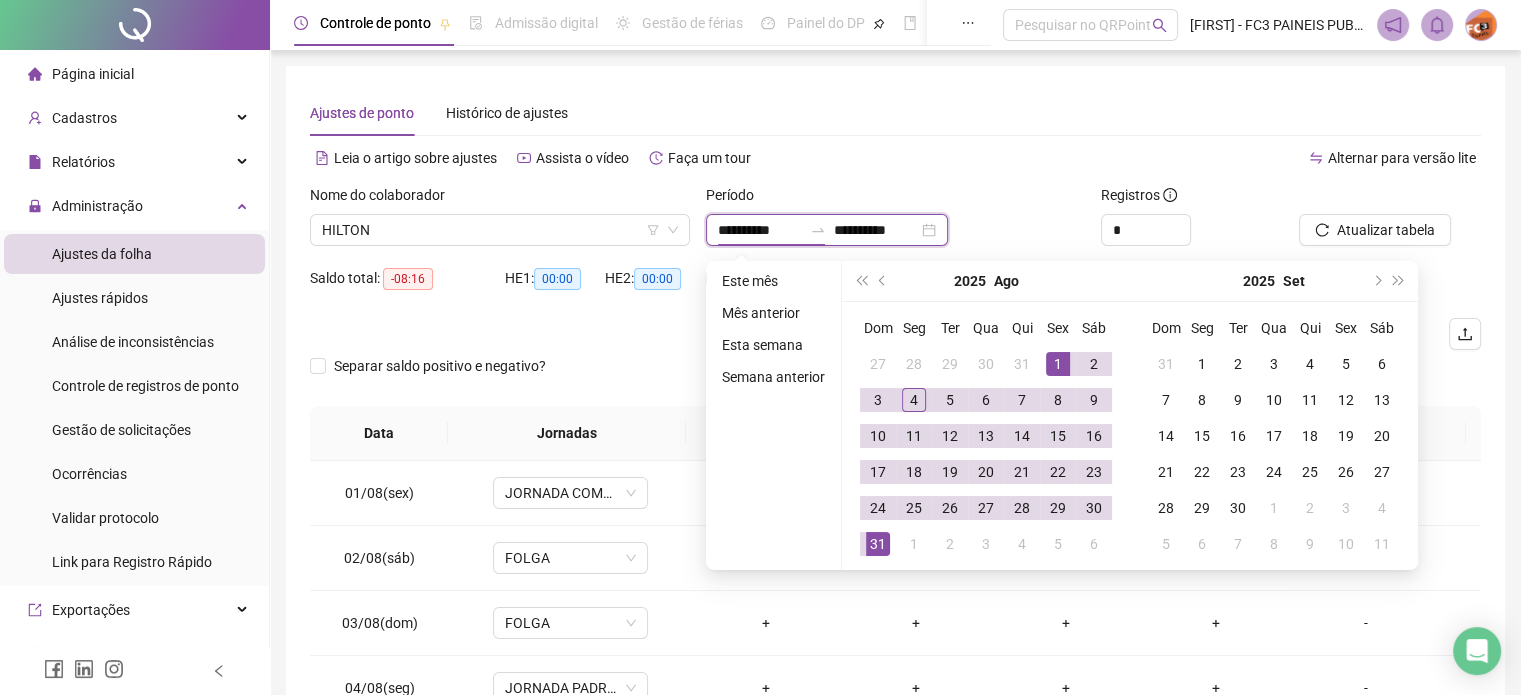 type on "**********" 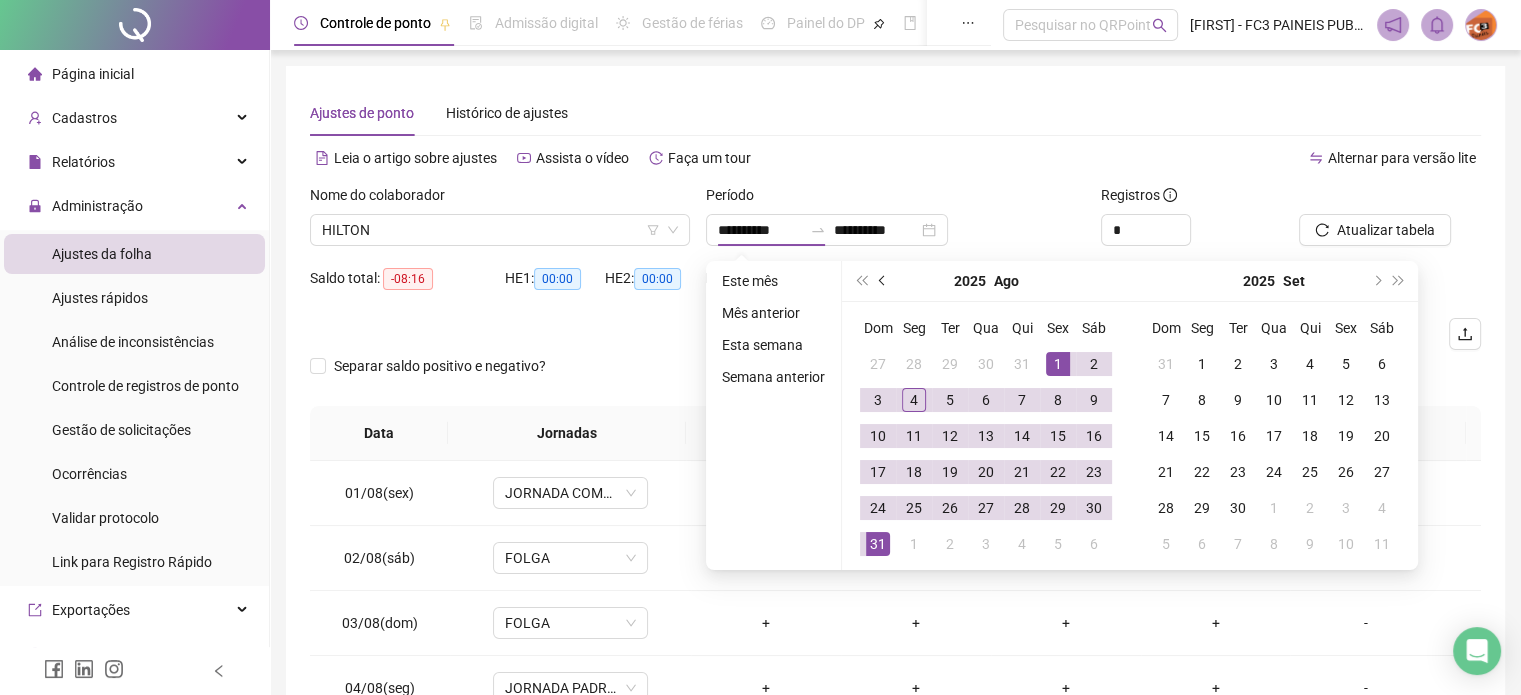 click at bounding box center (884, 281) 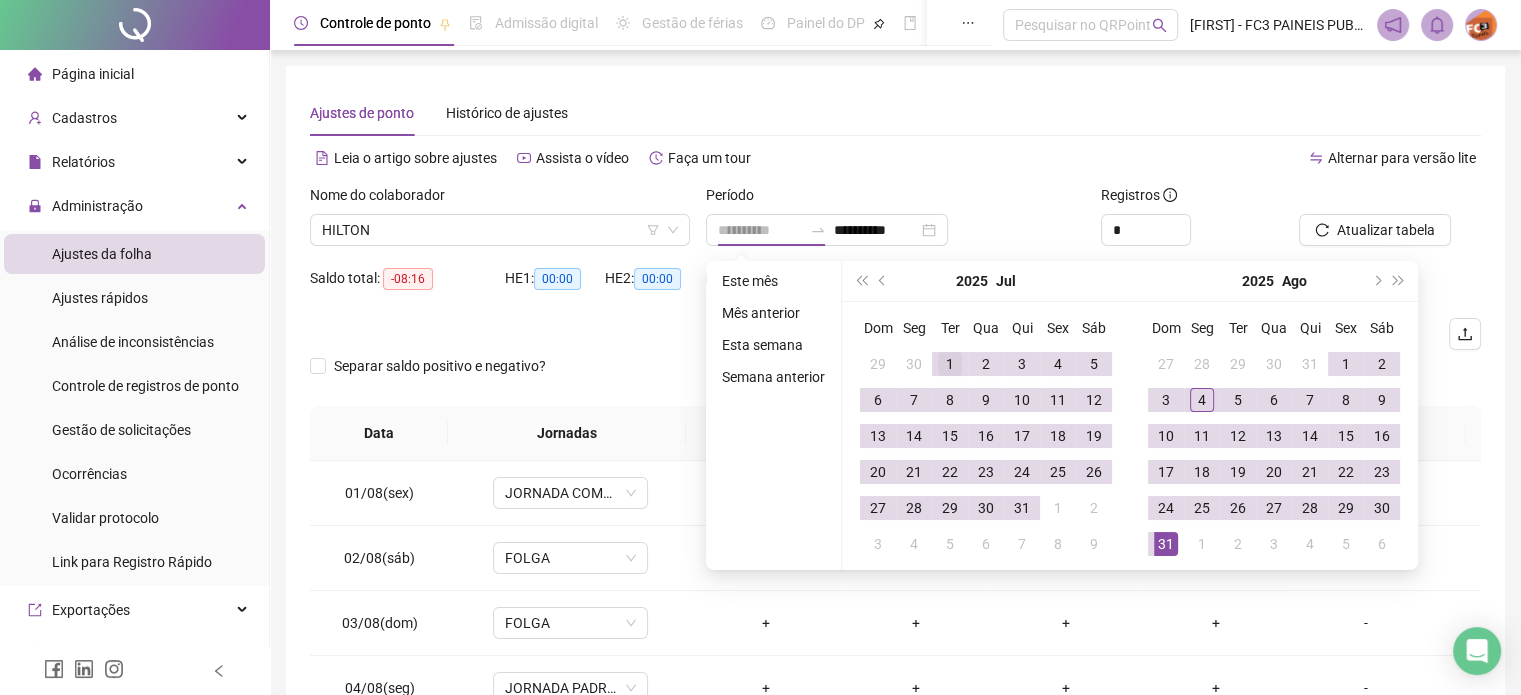 type on "**********" 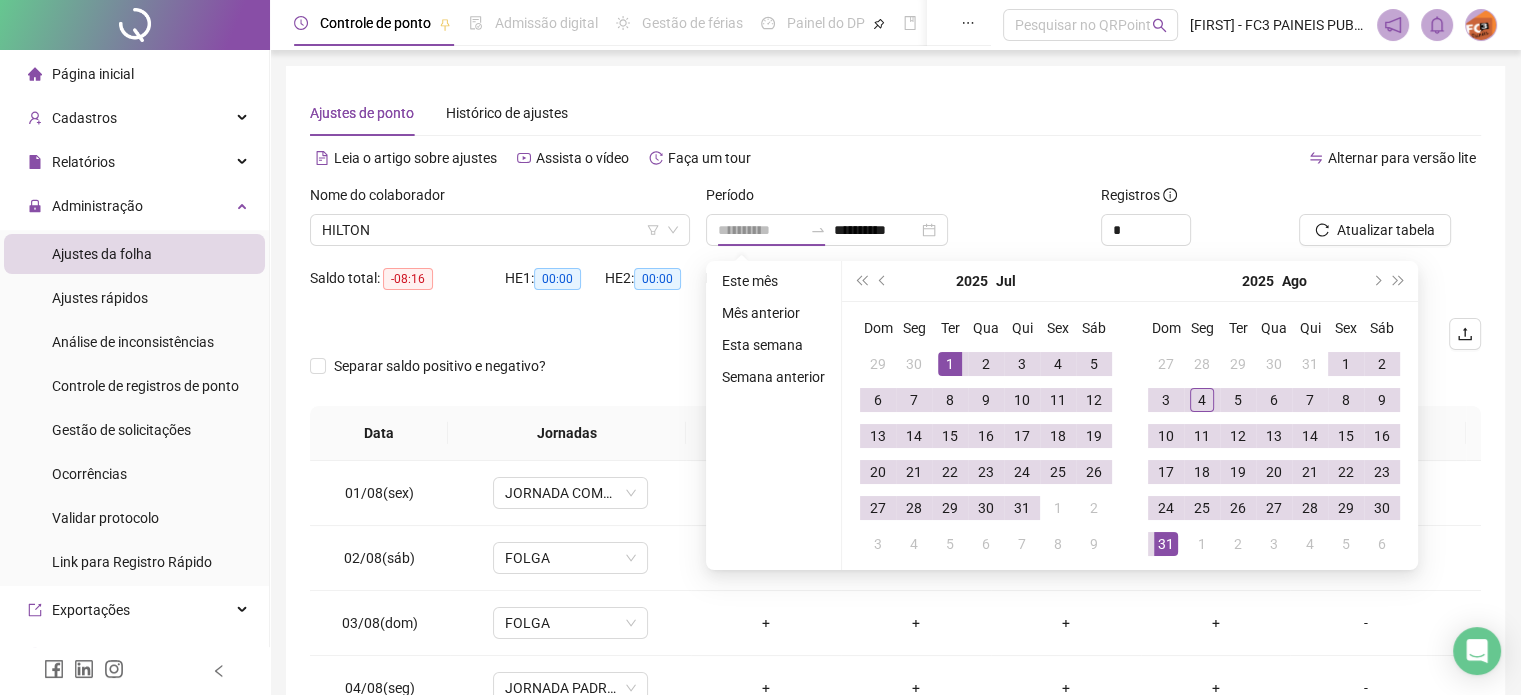 click on "1" at bounding box center [950, 364] 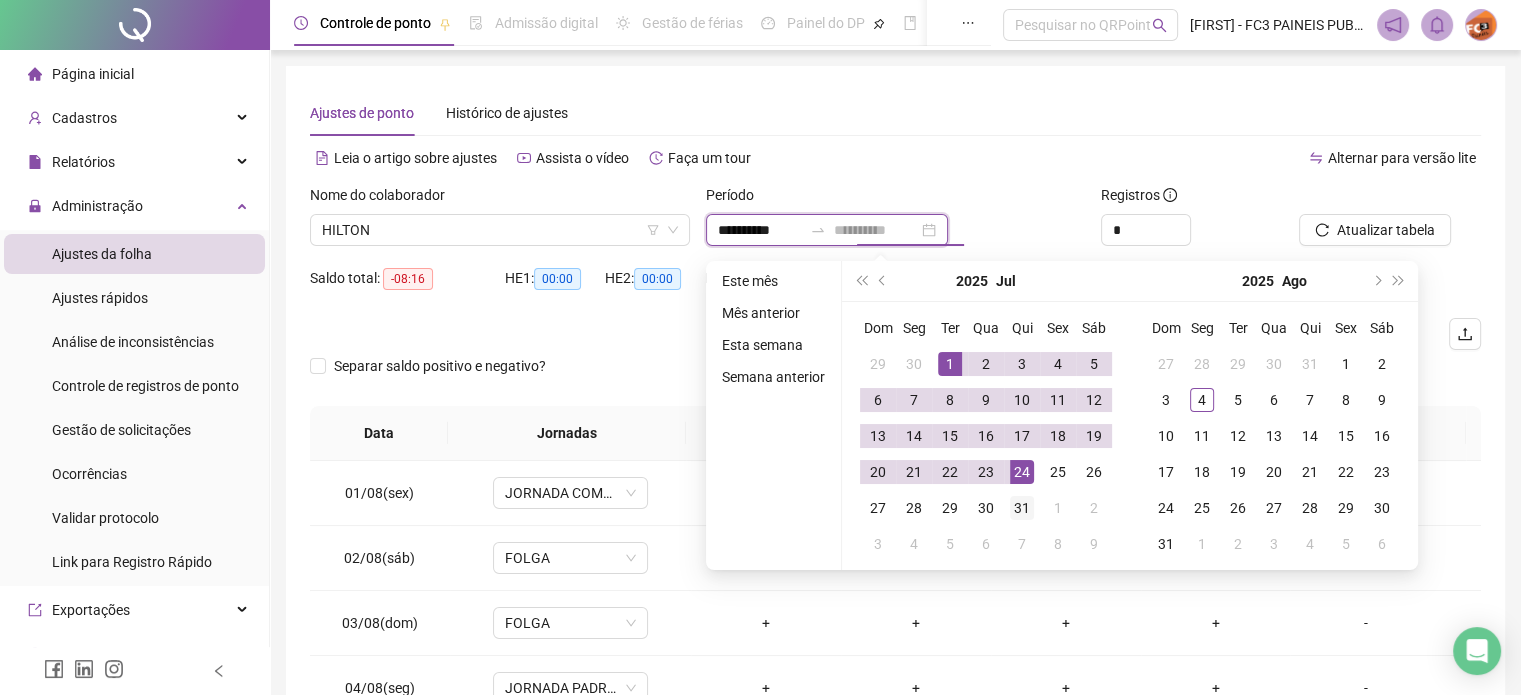 type on "**********" 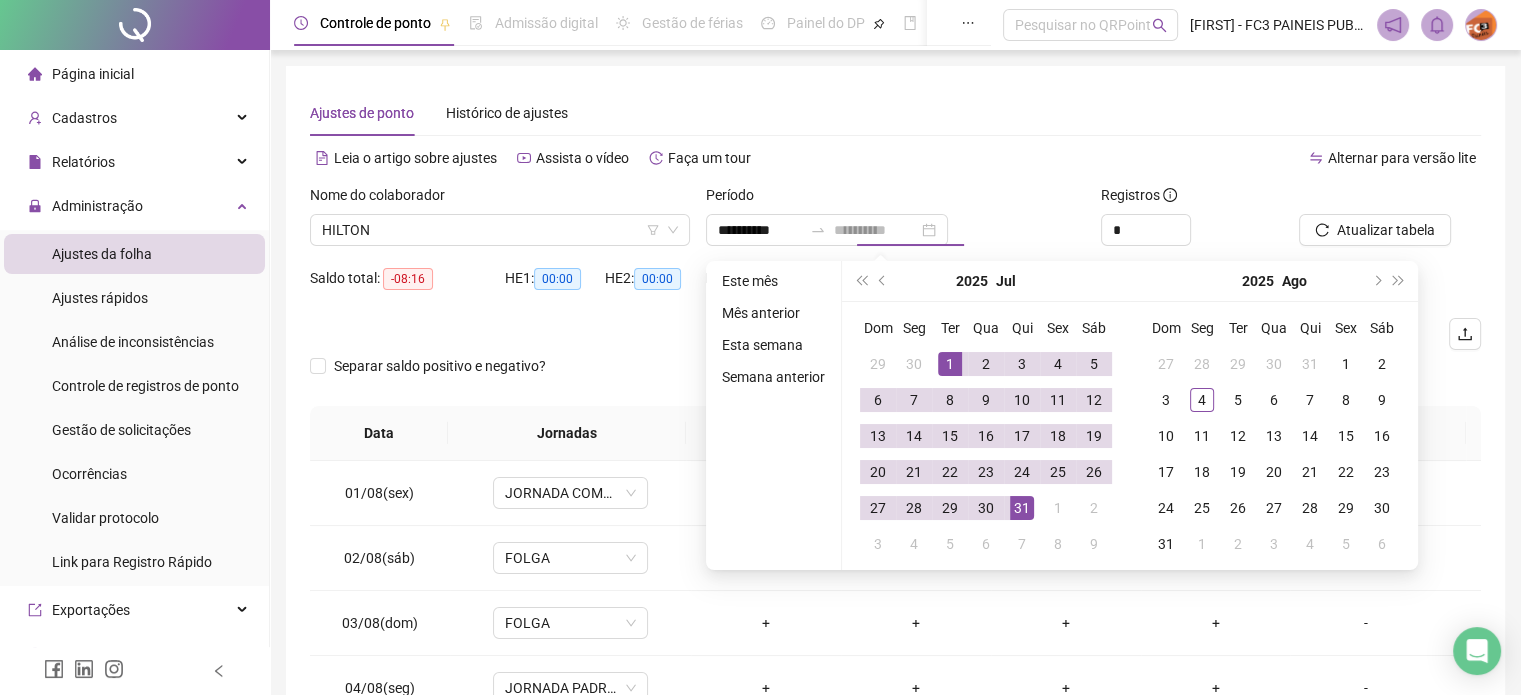 click on "31" at bounding box center (1022, 508) 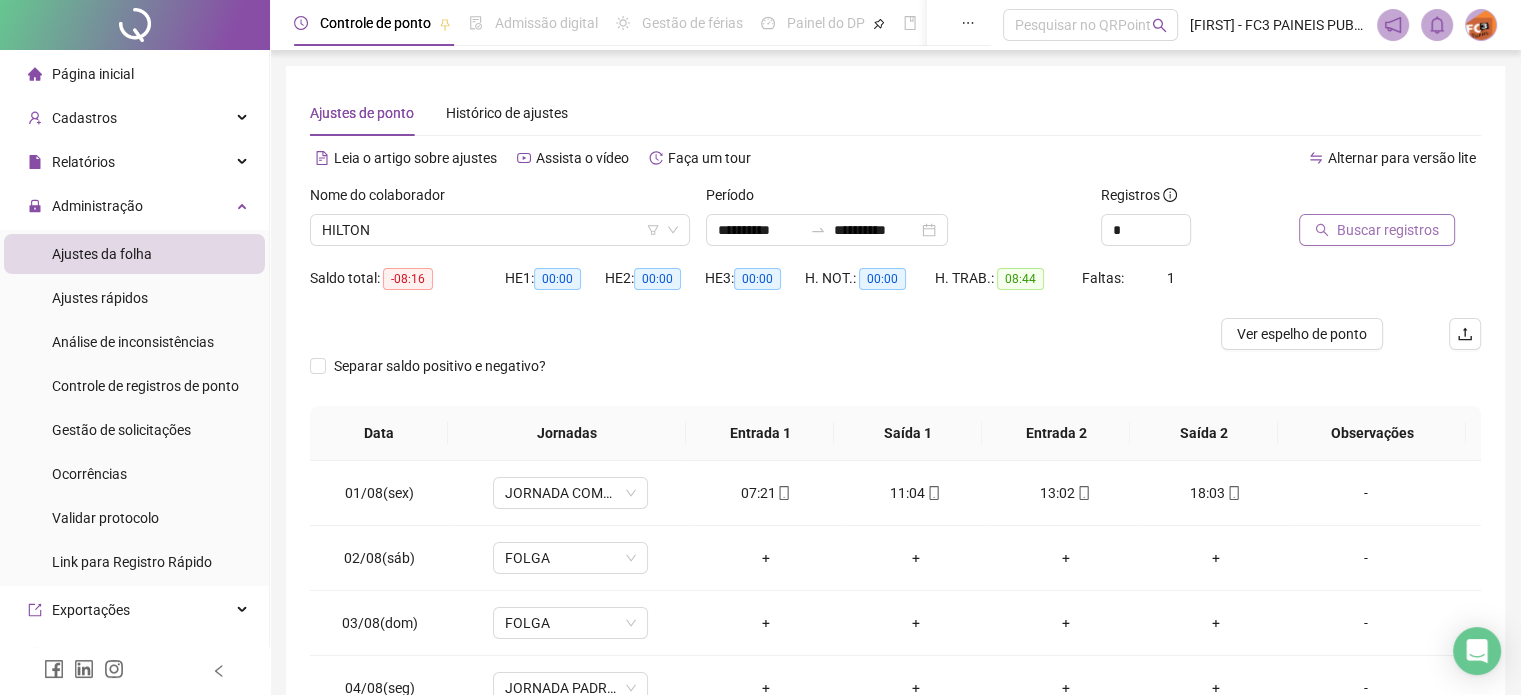 click on "Buscar registros" at bounding box center [1388, 230] 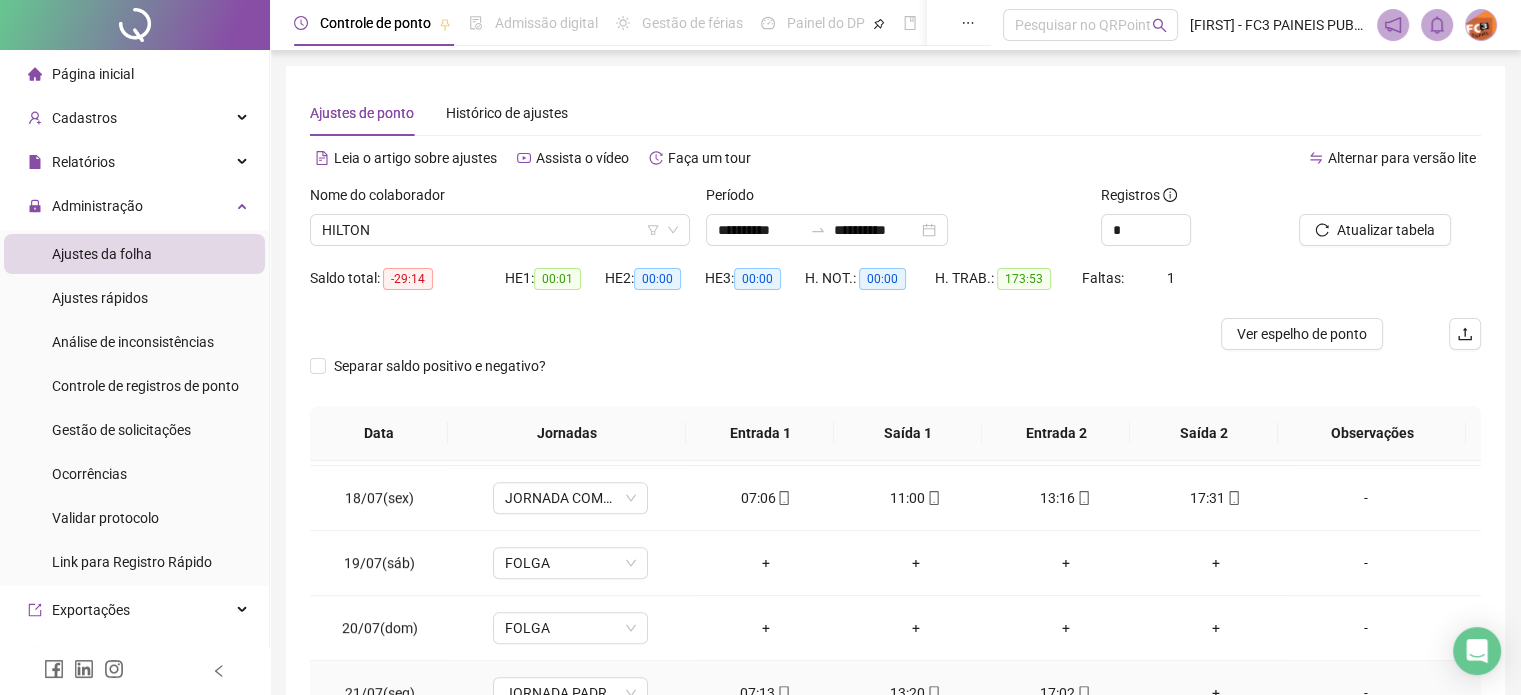 scroll, scrollTop: 1581, scrollLeft: 0, axis: vertical 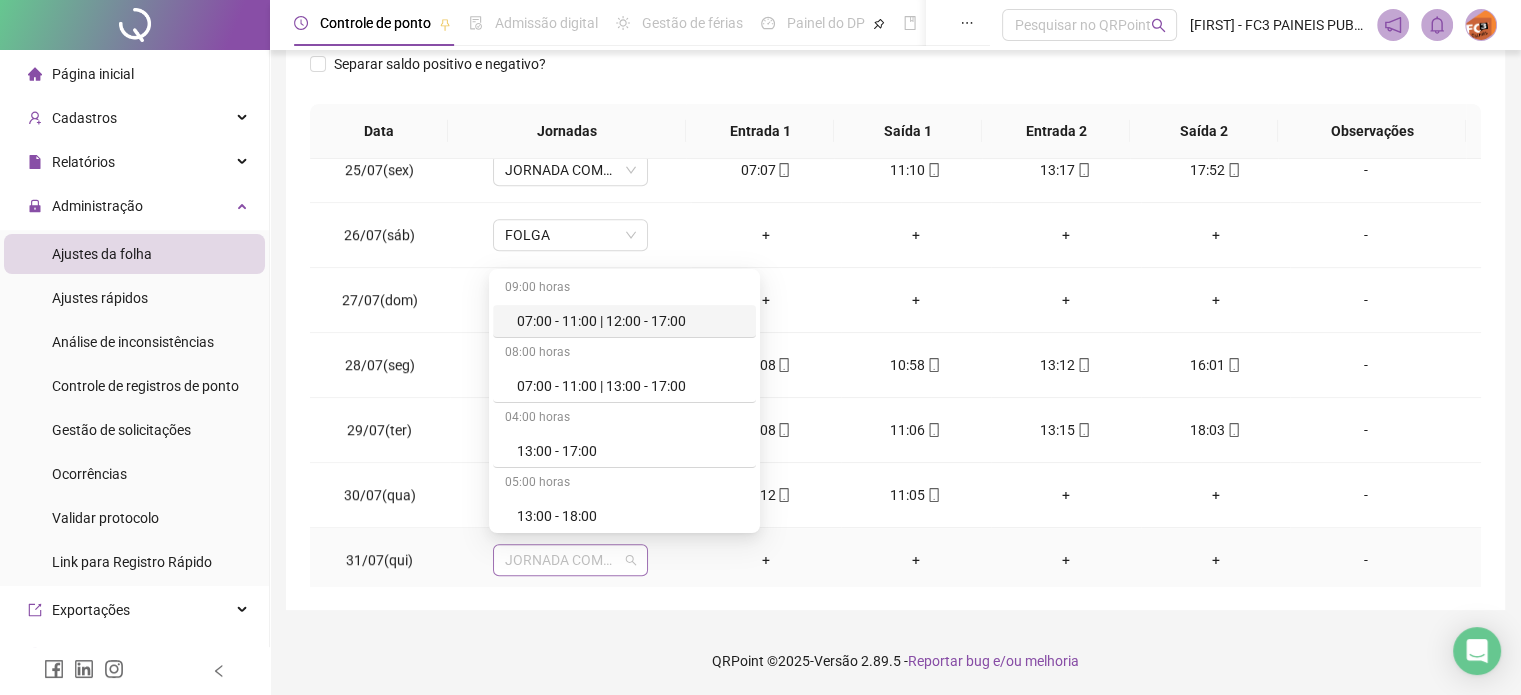 click on "JORNADA COMPENSAÇÃO SÁBADO" at bounding box center [570, 560] 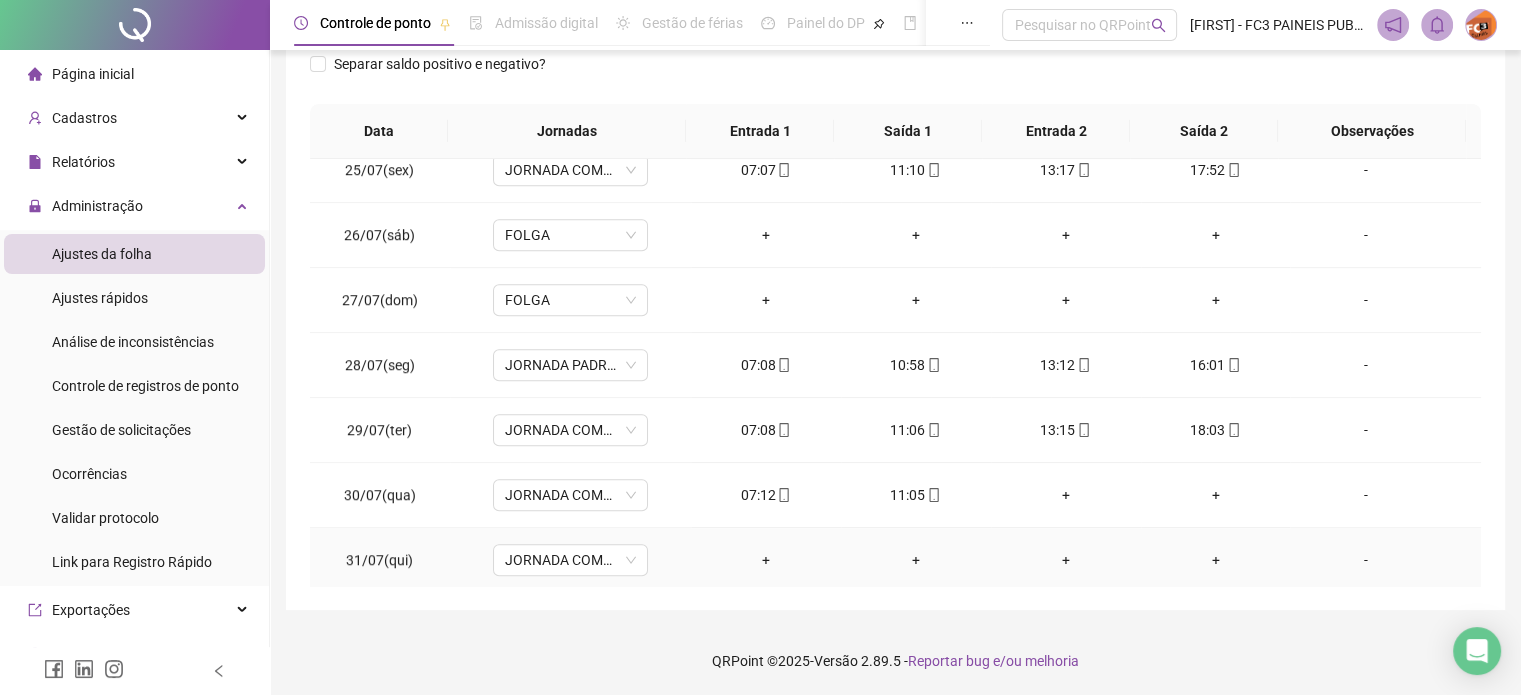 click on "-" at bounding box center [1365, 560] 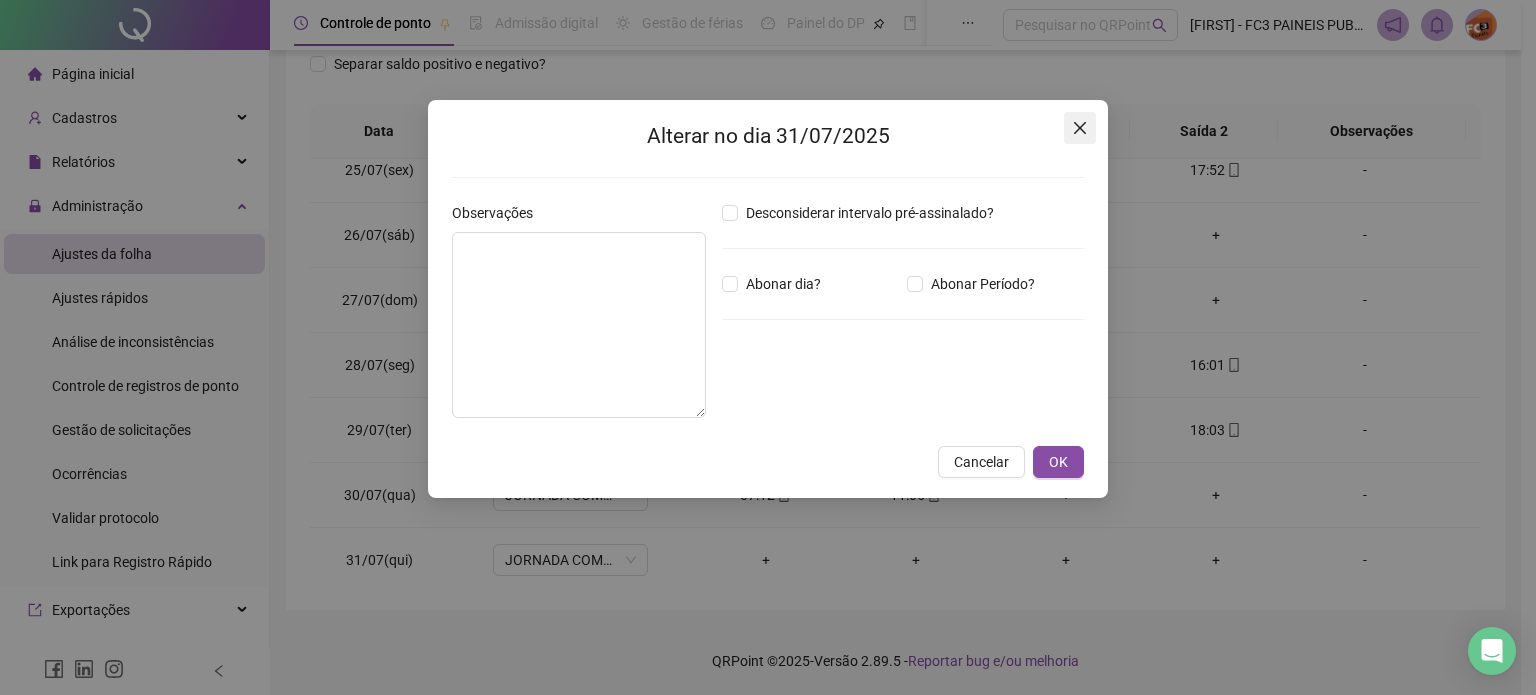 drag, startPoint x: 1088, startPoint y: 123, endPoint x: 1054, endPoint y: 203, distance: 86.925255 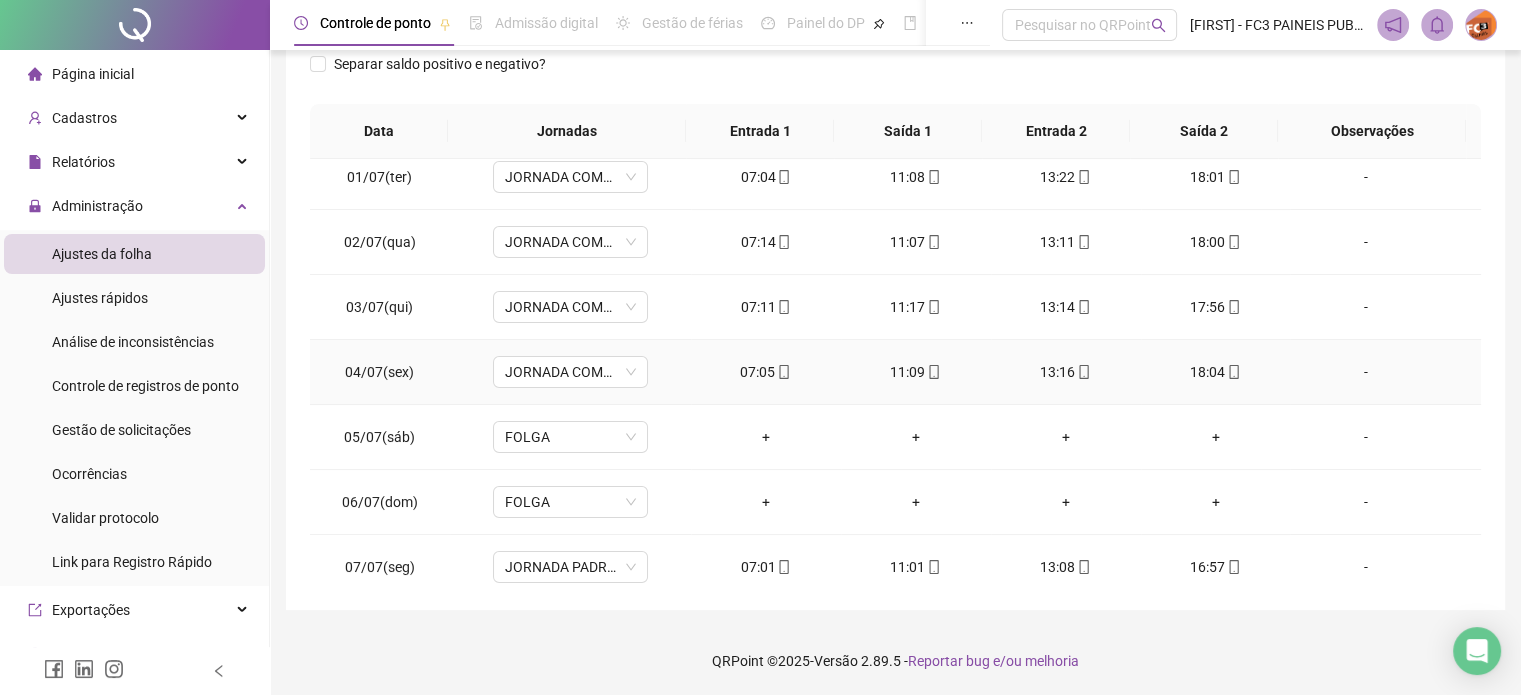 scroll, scrollTop: 0, scrollLeft: 0, axis: both 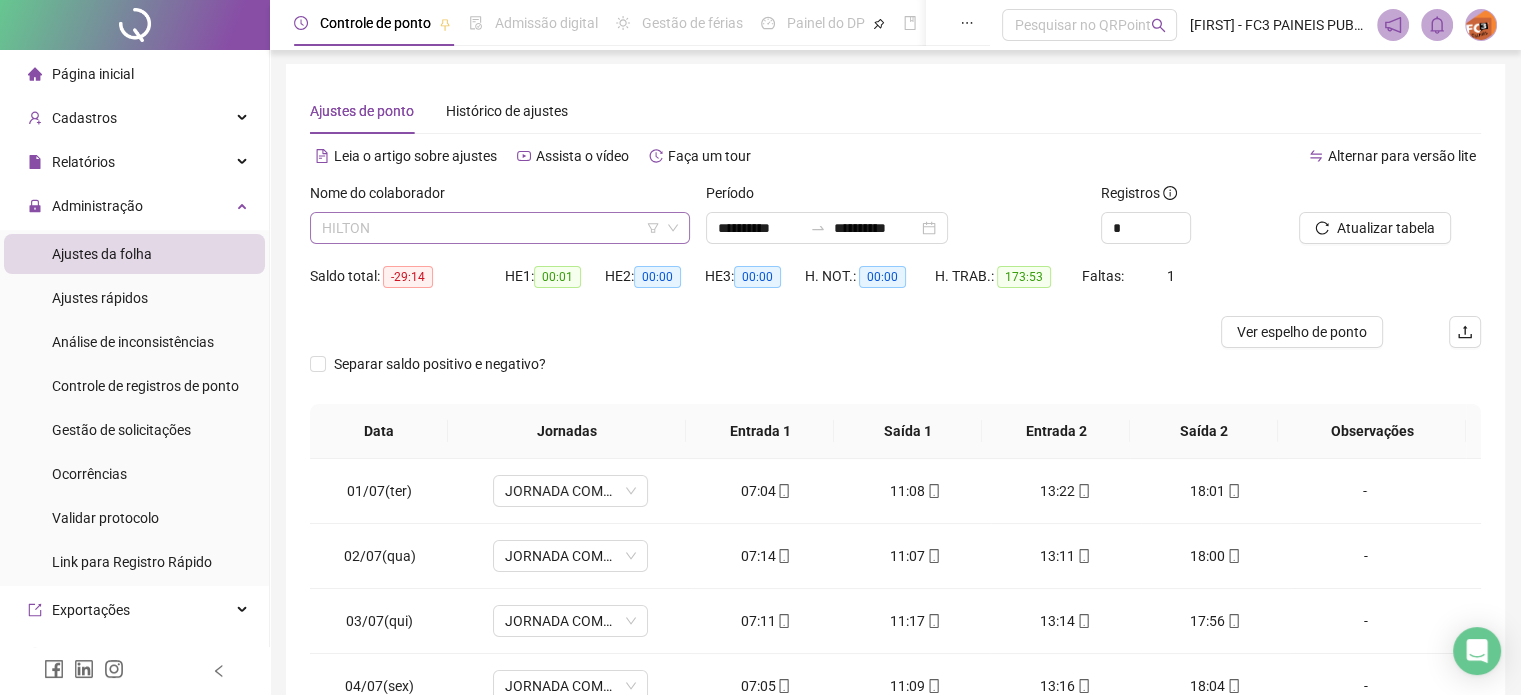 click on "HILTON" at bounding box center [500, 228] 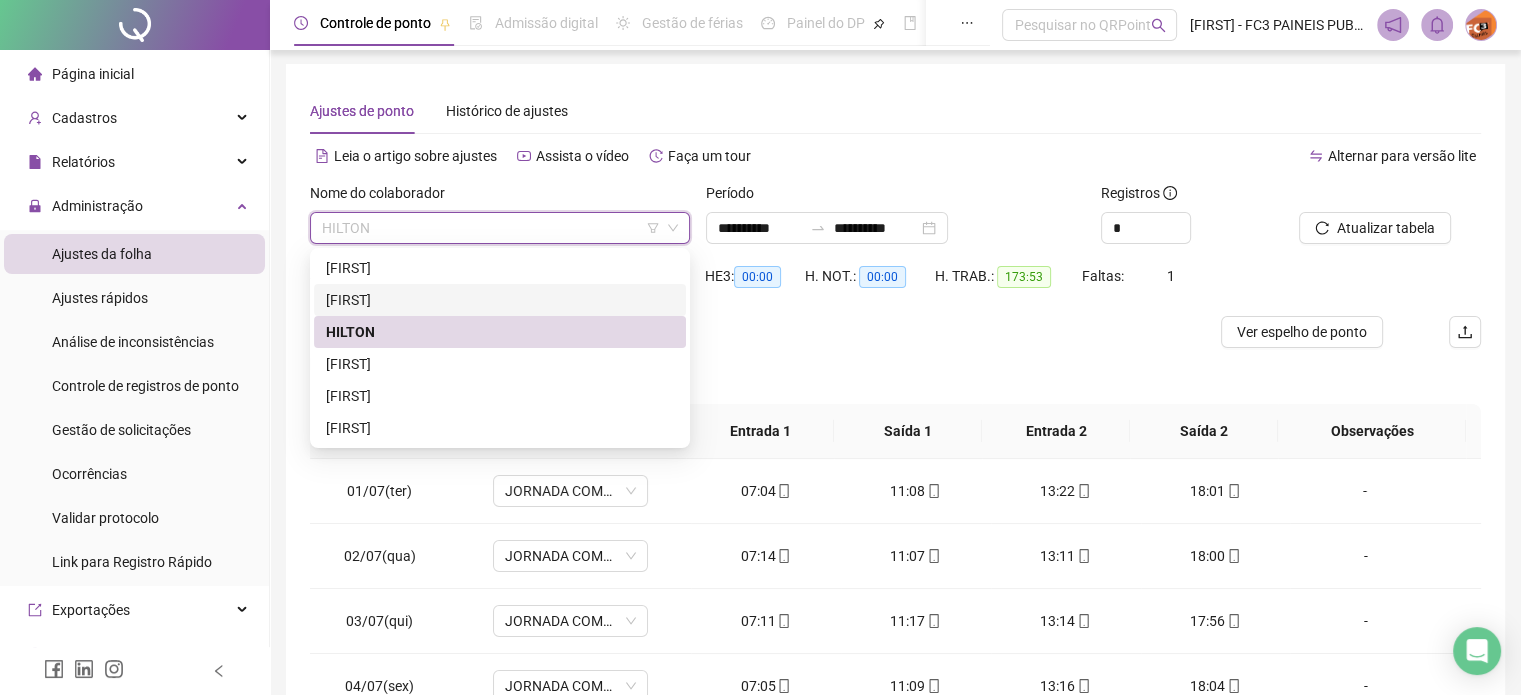 click on "[FIRST]" at bounding box center [500, 300] 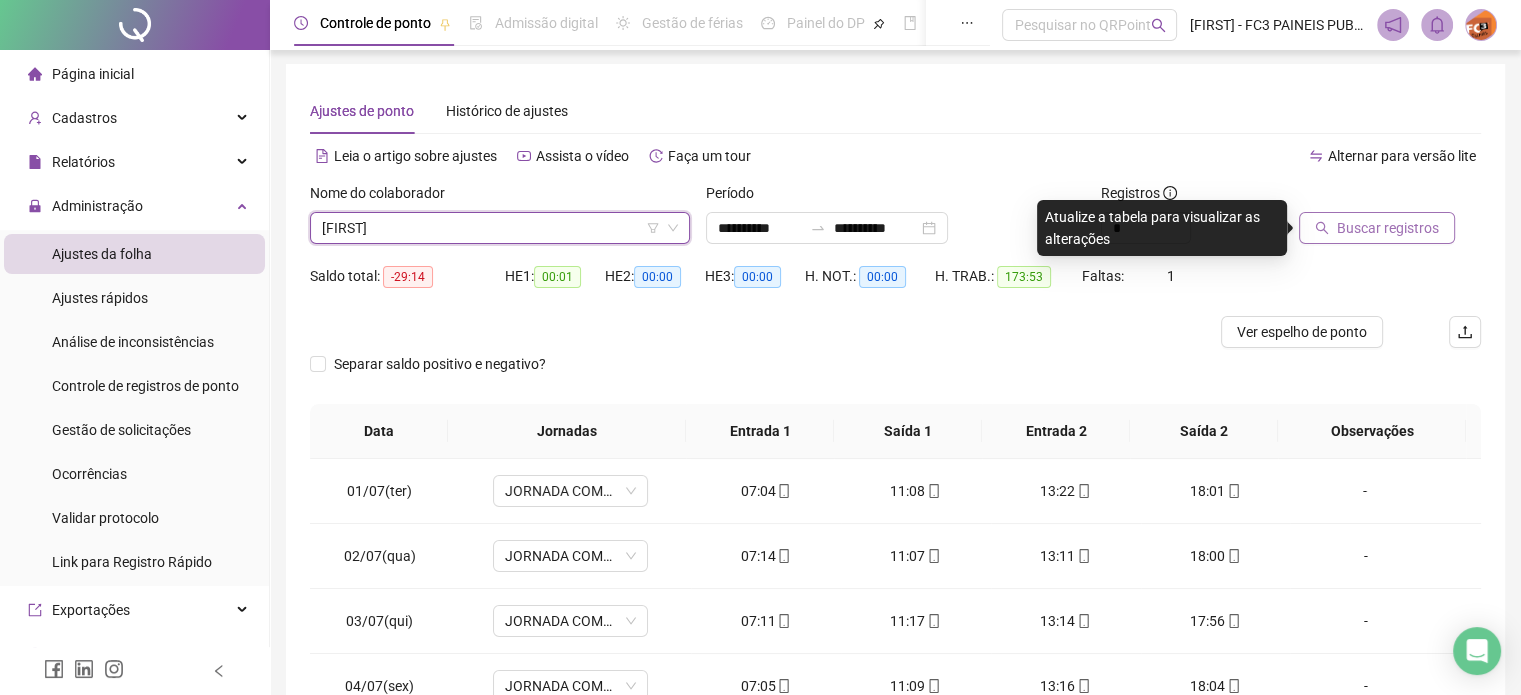 click on "Buscar registros" at bounding box center [1388, 228] 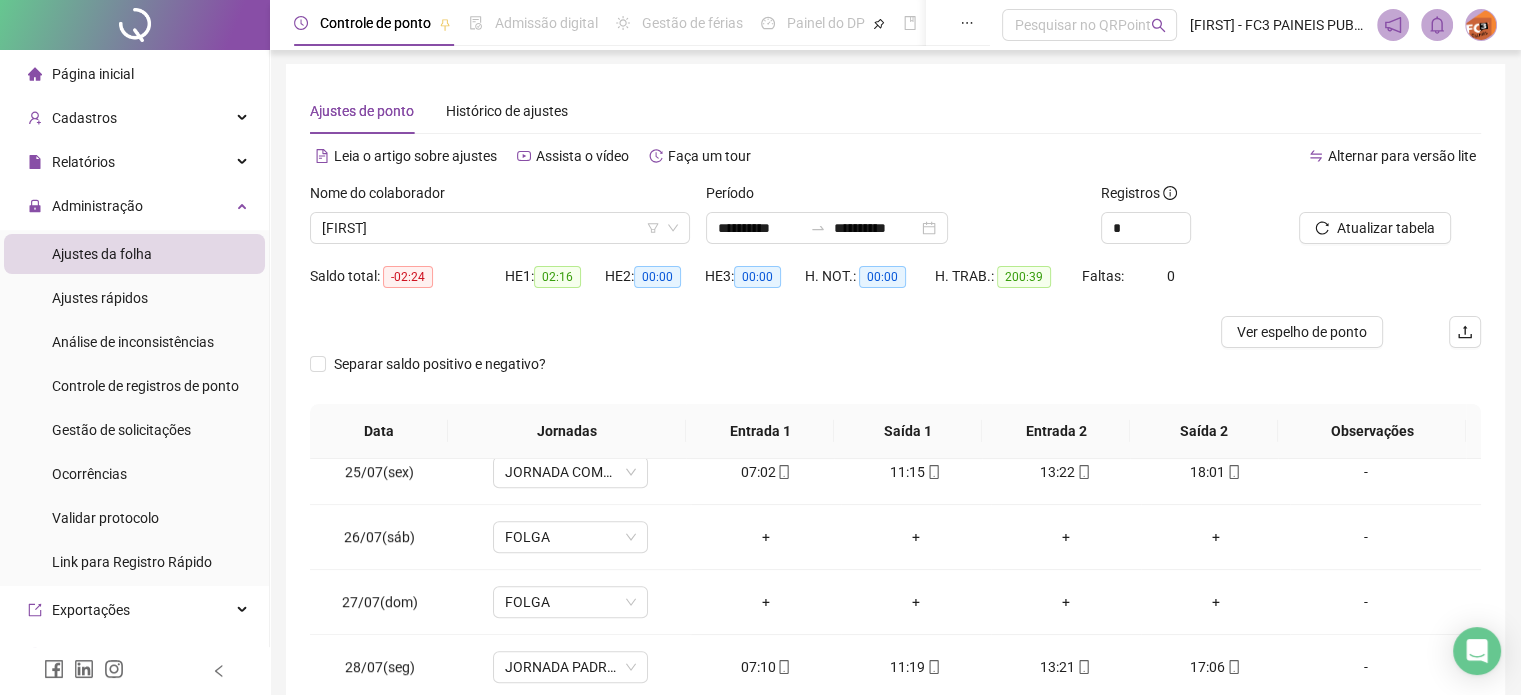 scroll, scrollTop: 1581, scrollLeft: 0, axis: vertical 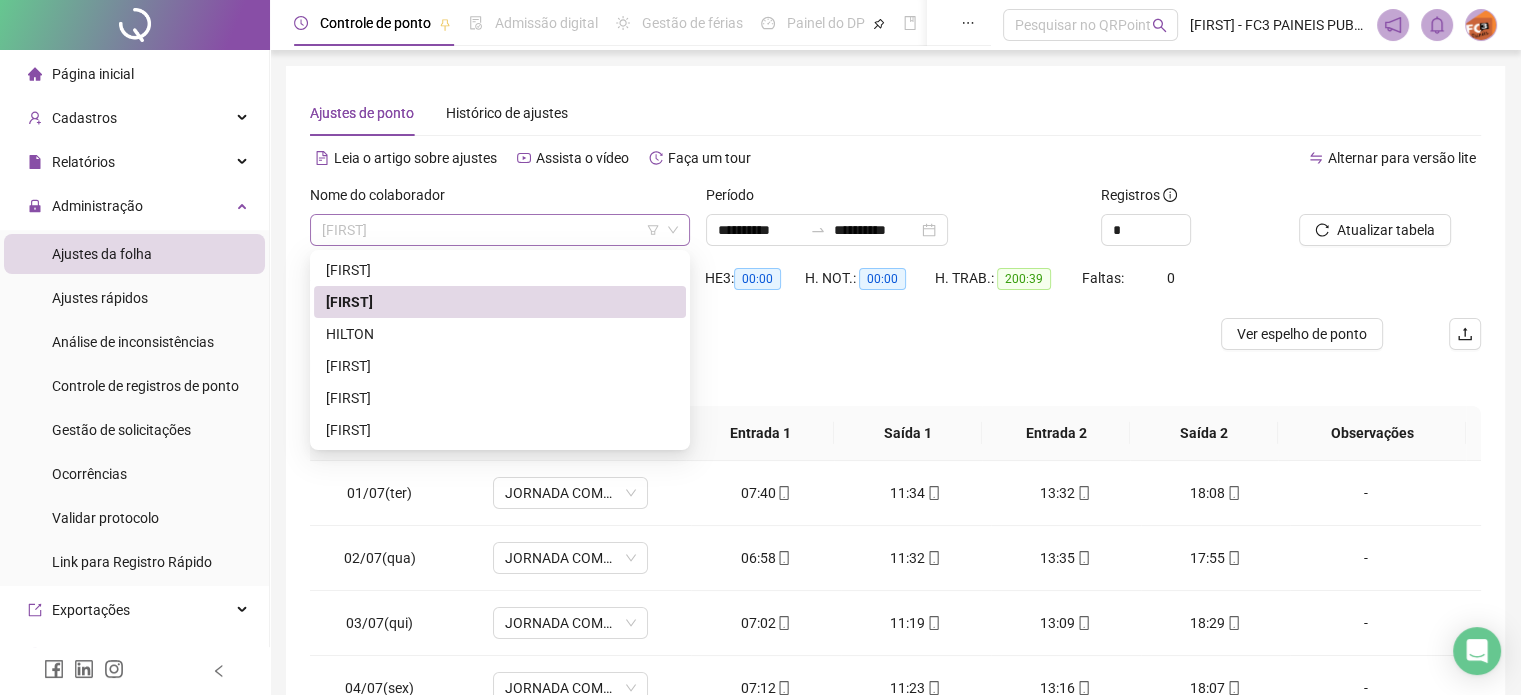 click on "[FIRST]" at bounding box center [500, 230] 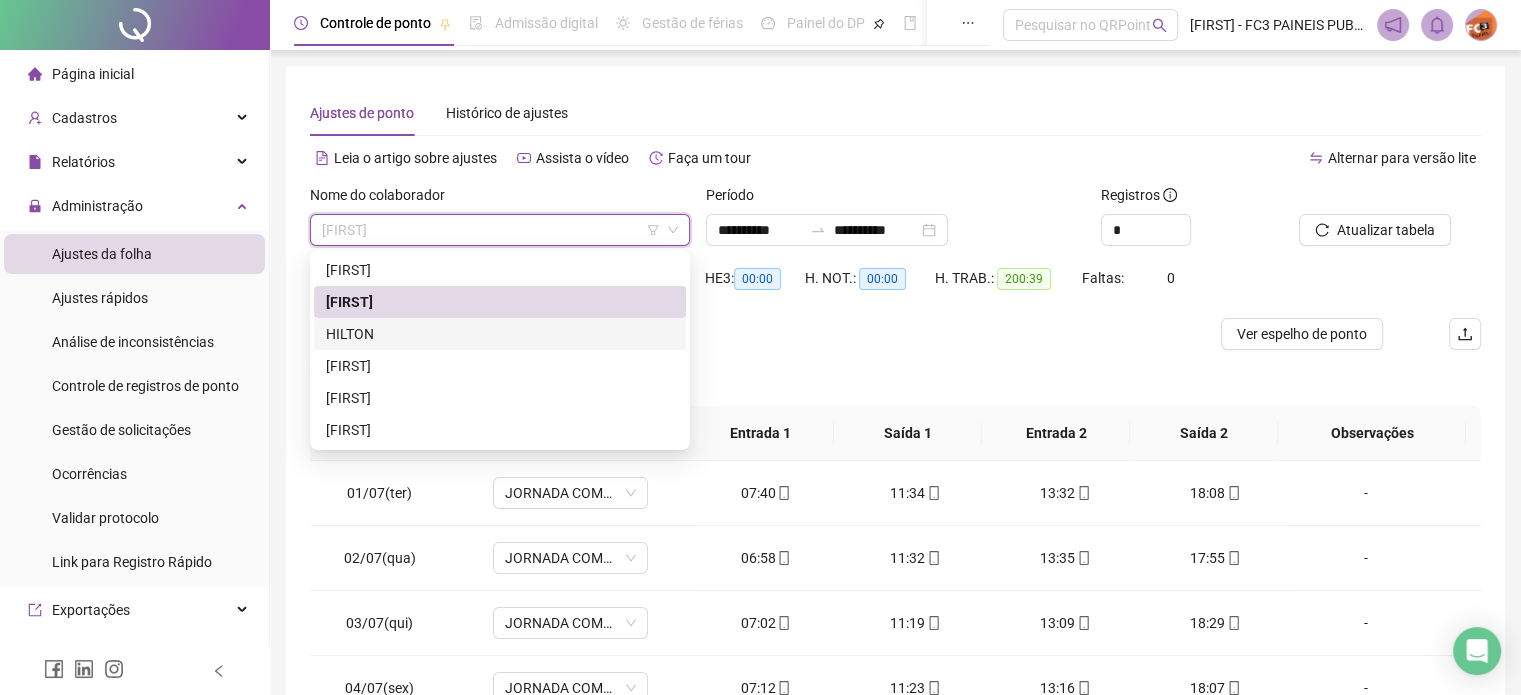 click on "HILTON" at bounding box center [500, 334] 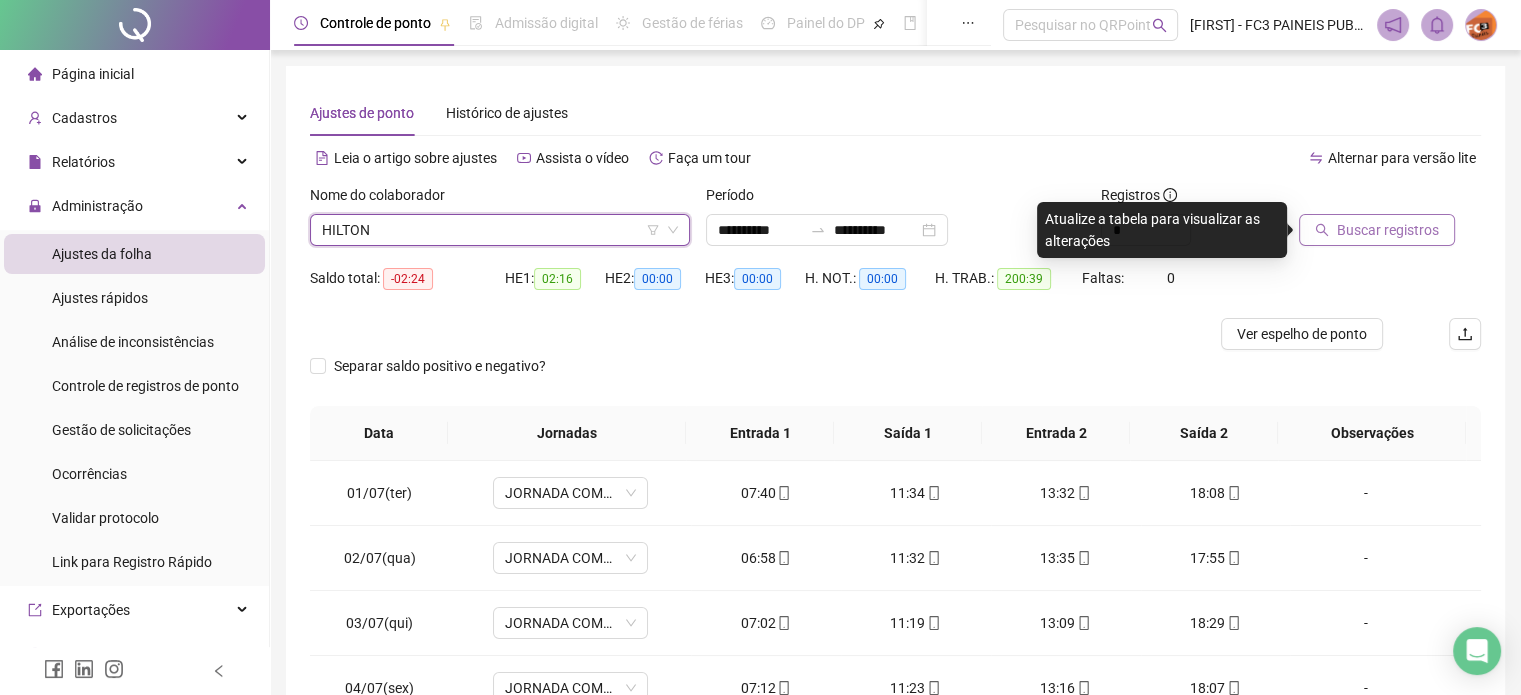 click on "Buscar registros" at bounding box center [1388, 230] 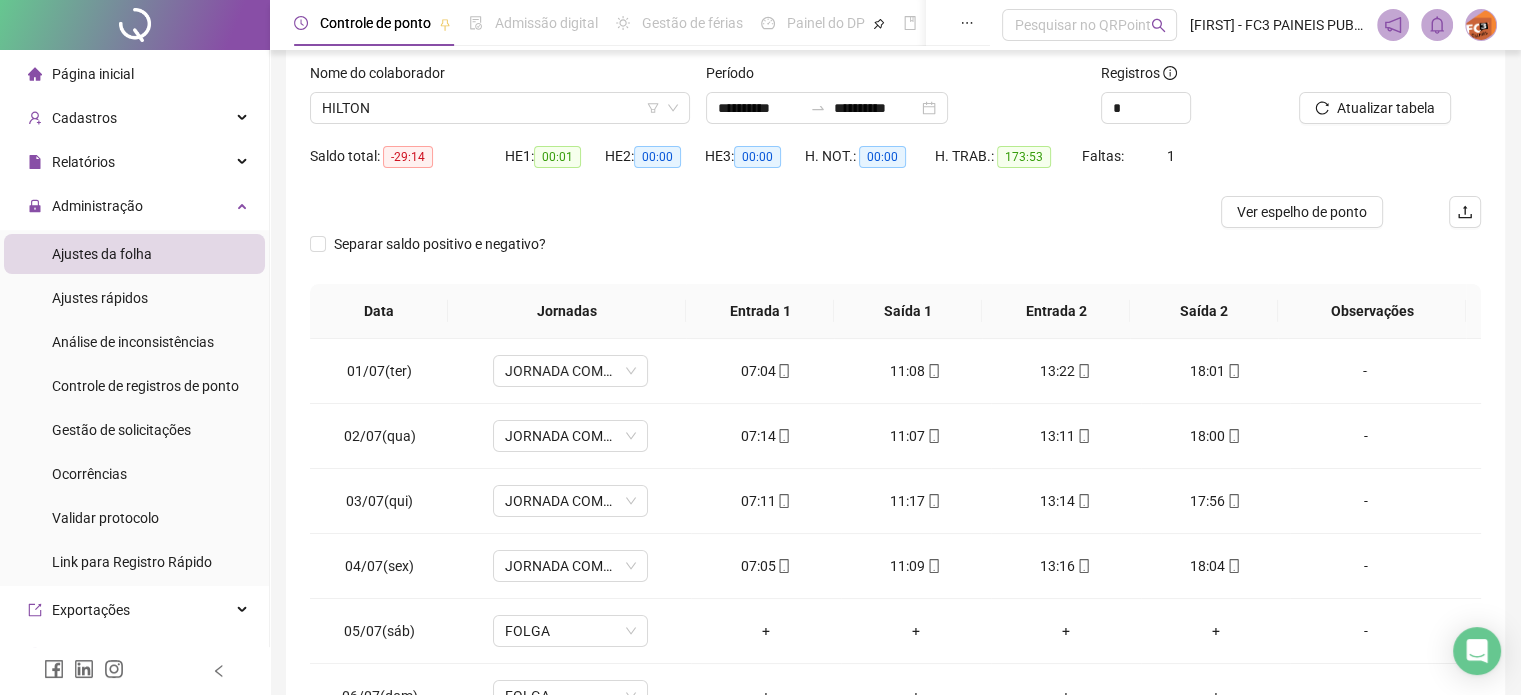 scroll, scrollTop: 302, scrollLeft: 0, axis: vertical 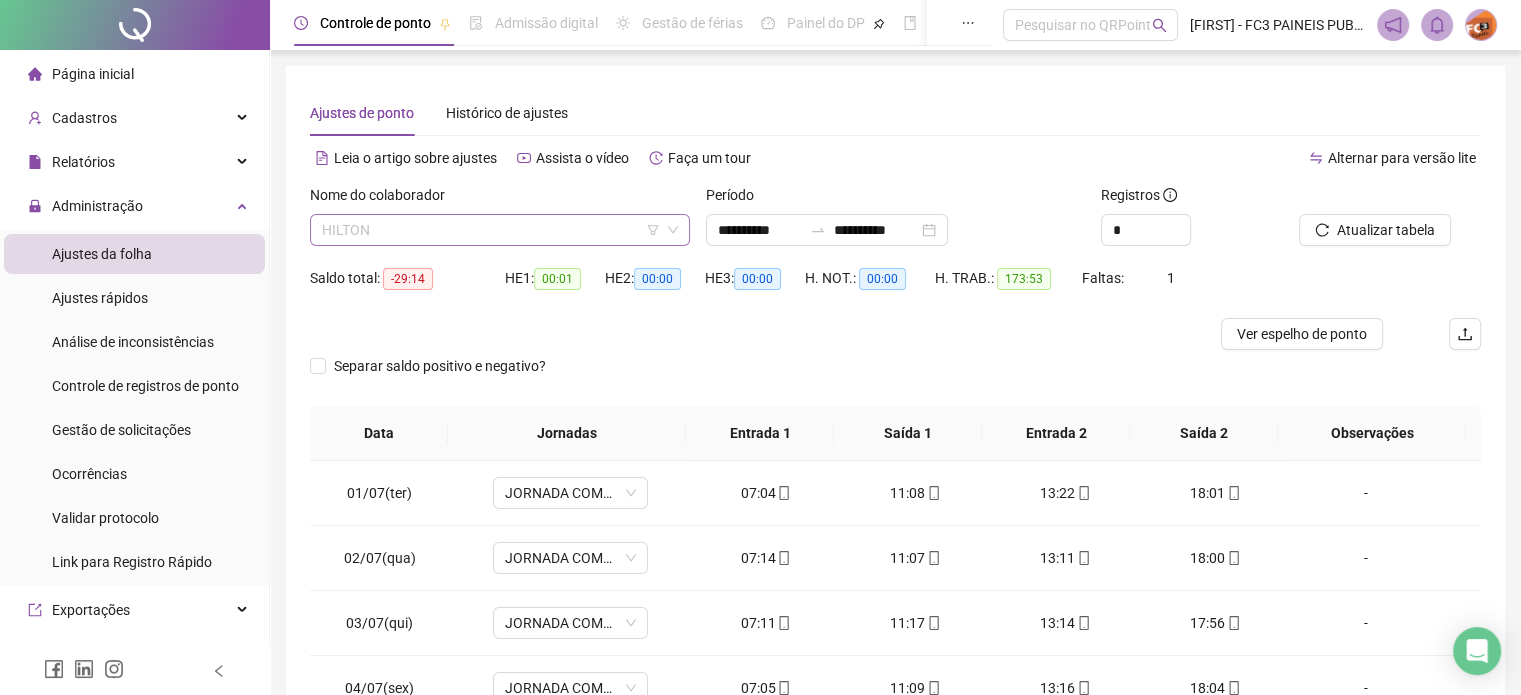 click on "HILTON" at bounding box center [500, 230] 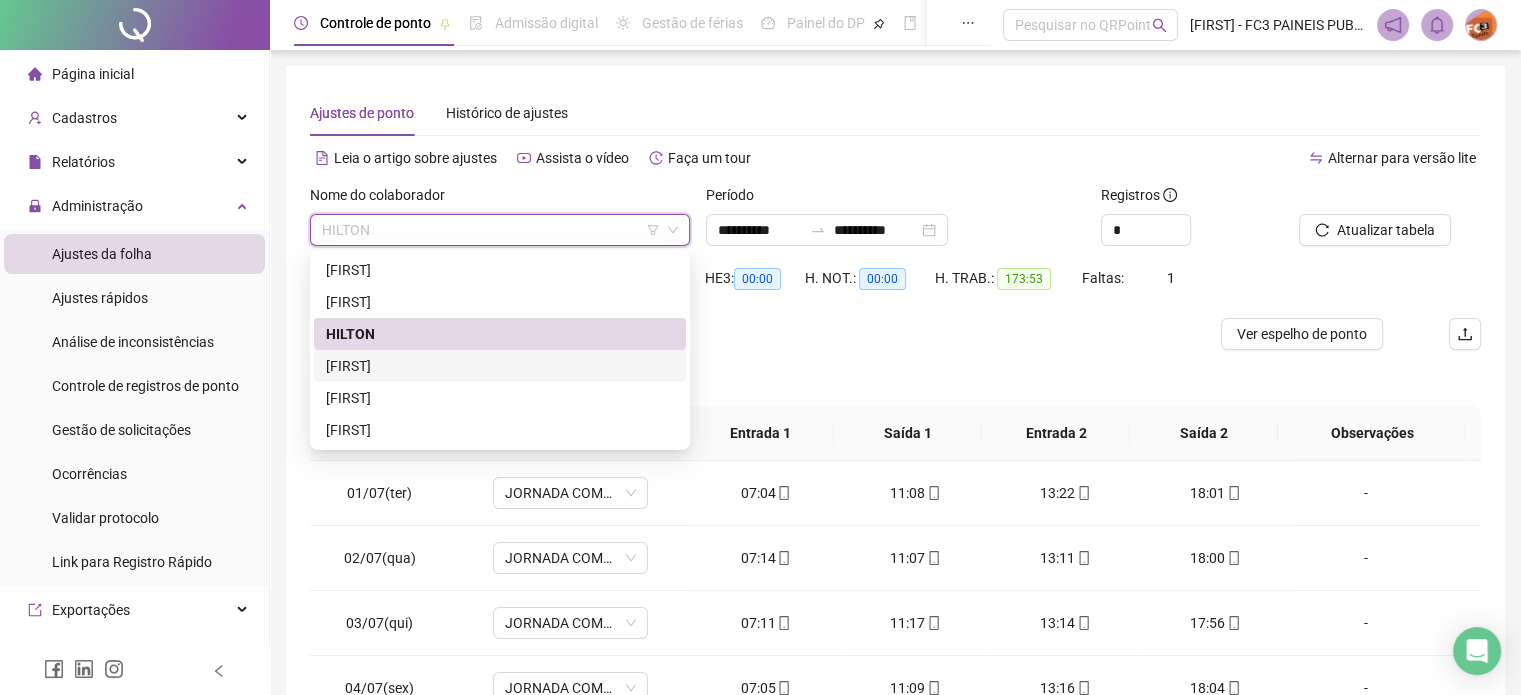 click on "[FIRST]" at bounding box center (500, 366) 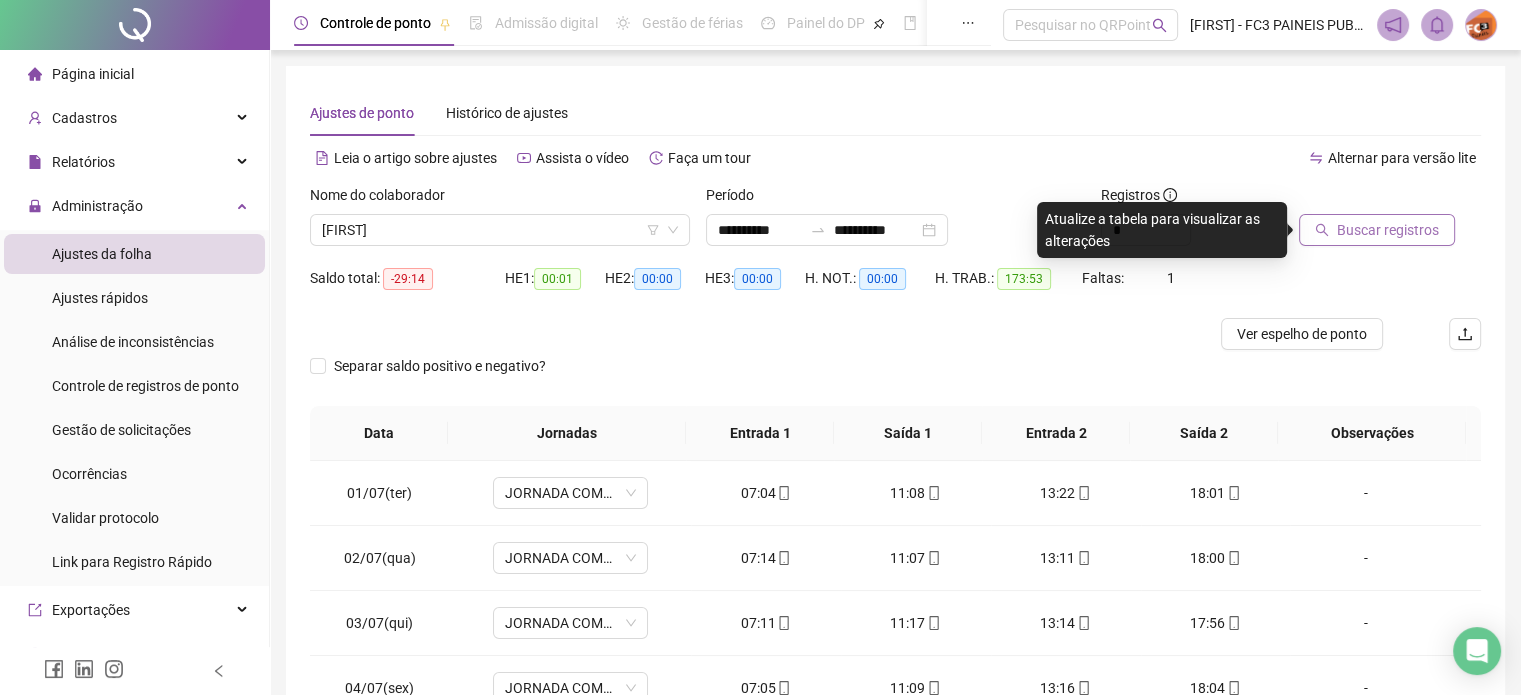 click on "Buscar registros" at bounding box center (1388, 230) 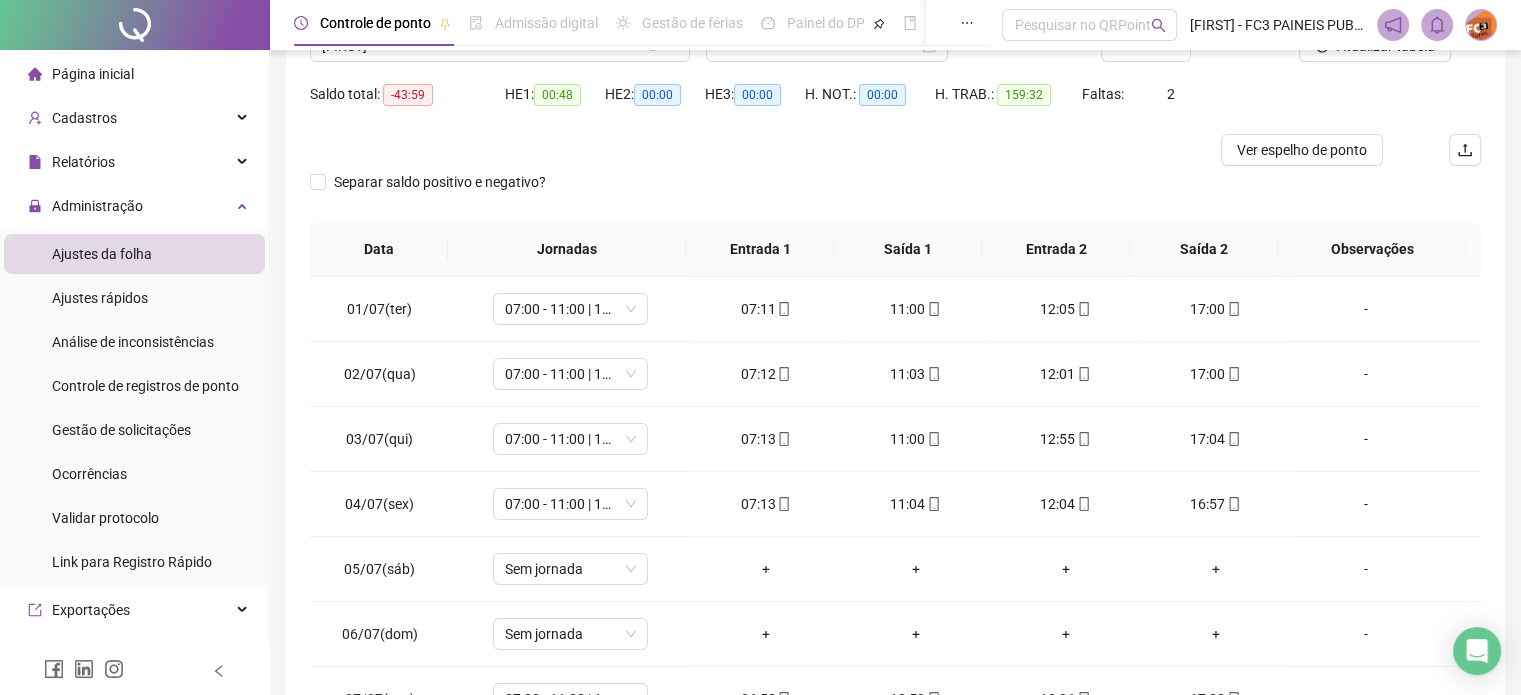 scroll, scrollTop: 302, scrollLeft: 0, axis: vertical 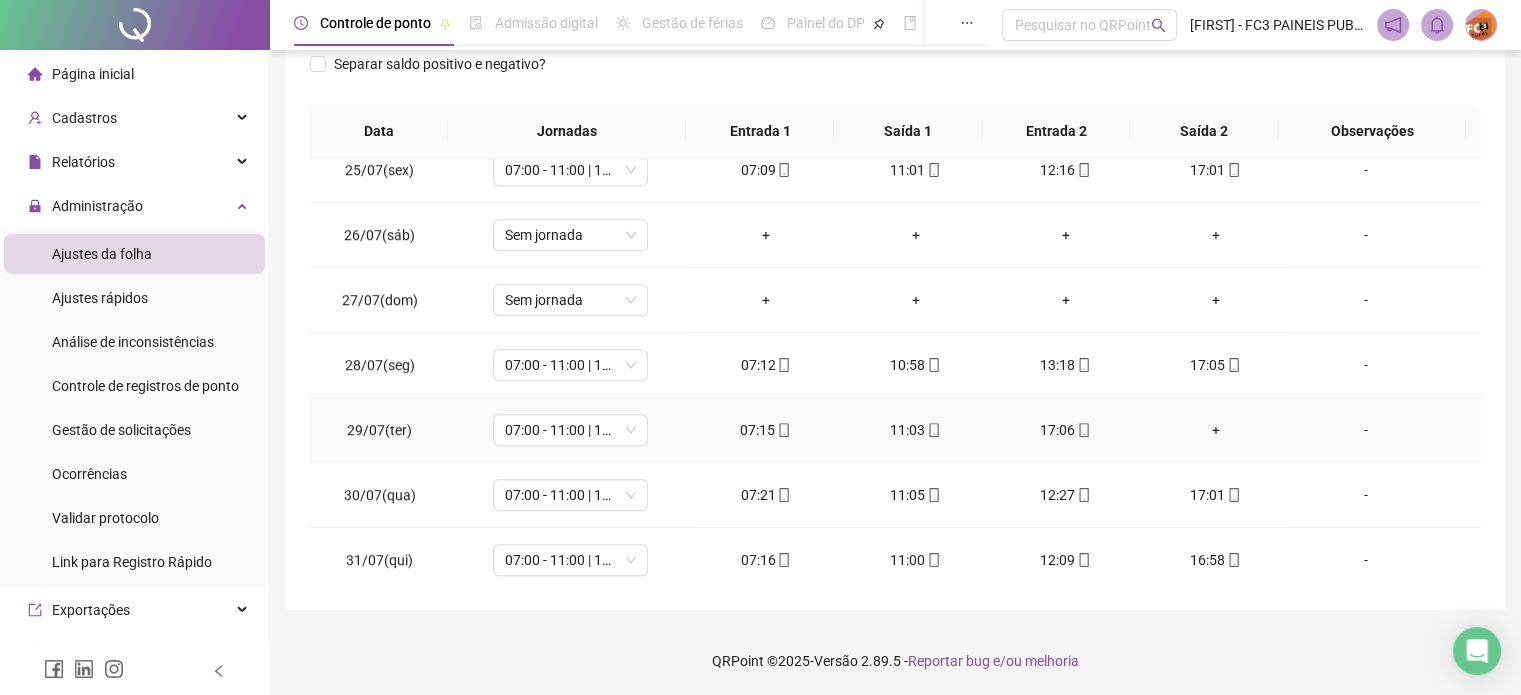 click on "+" at bounding box center (1216, 430) 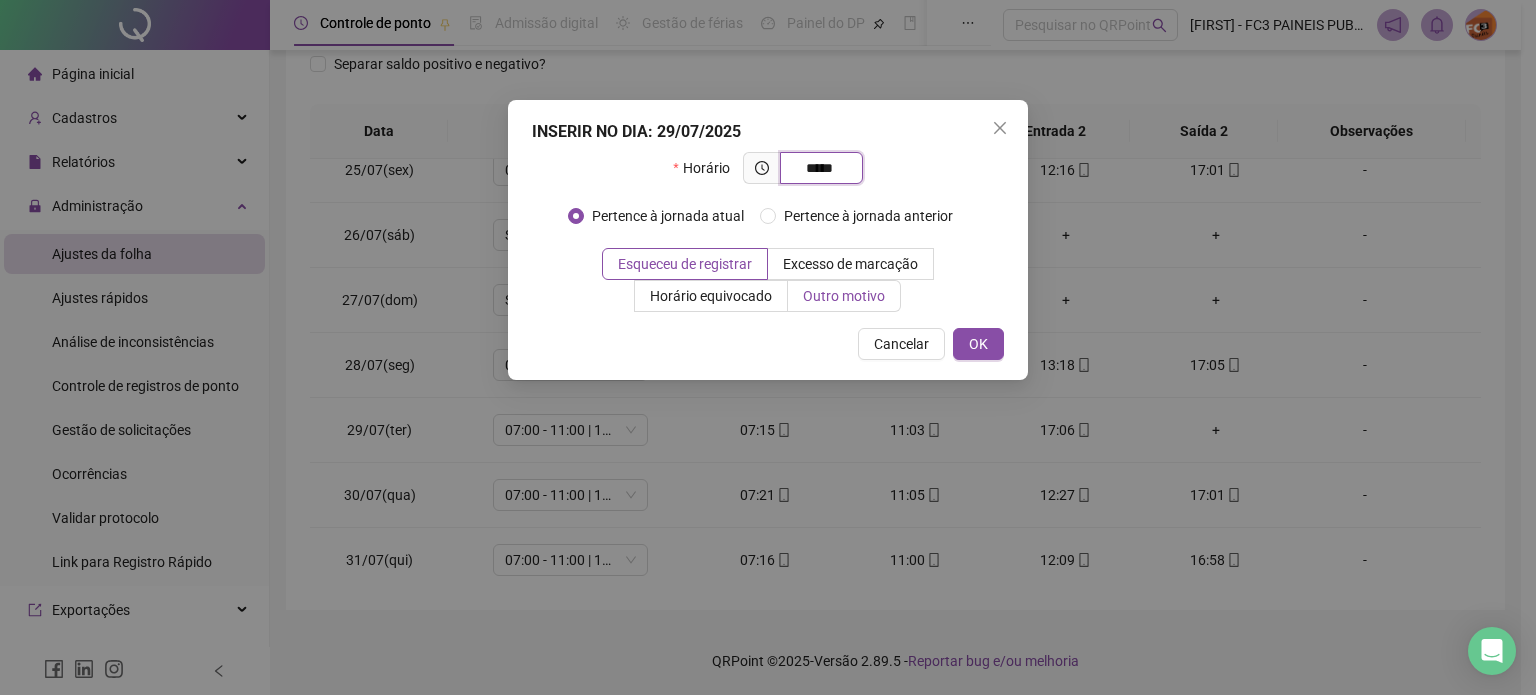 type on "*****" 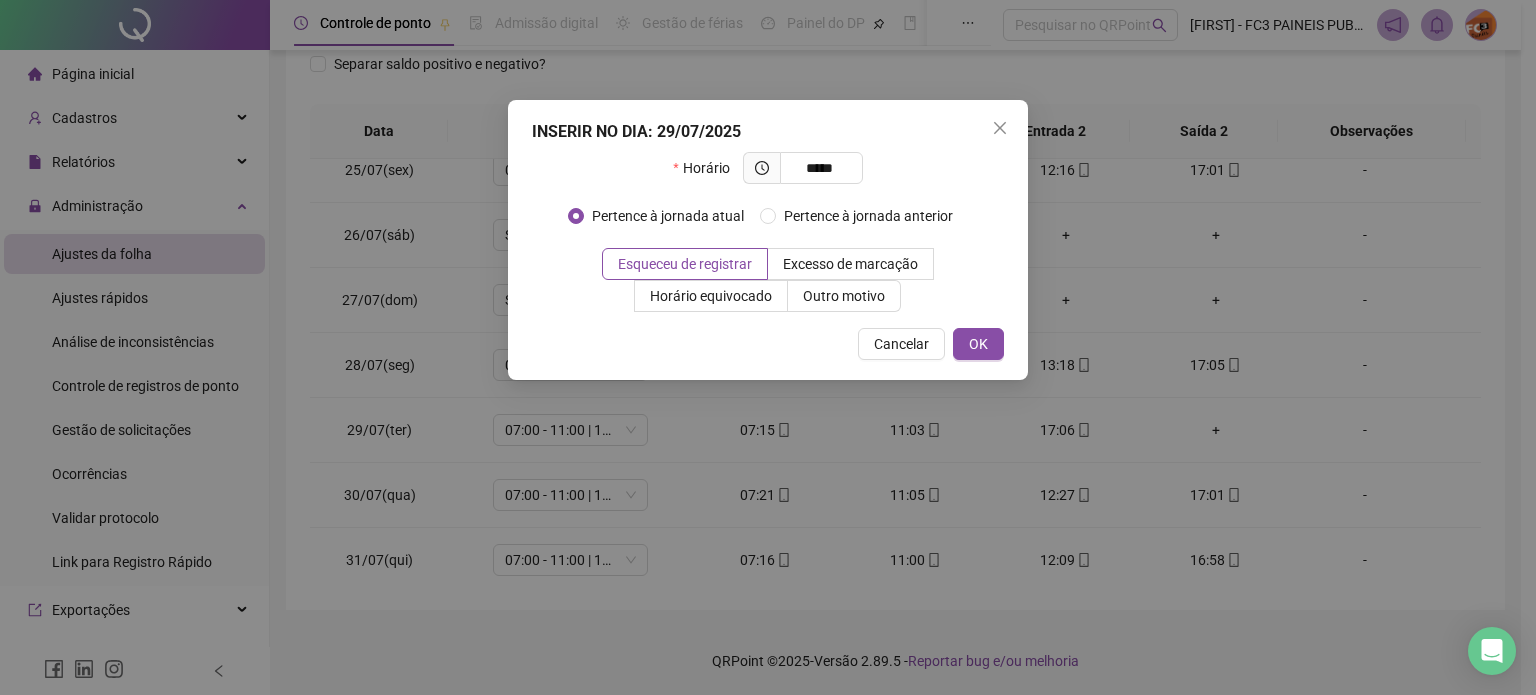 drag, startPoint x: 834, startPoint y: 293, endPoint x: 832, endPoint y: 319, distance: 26.076809 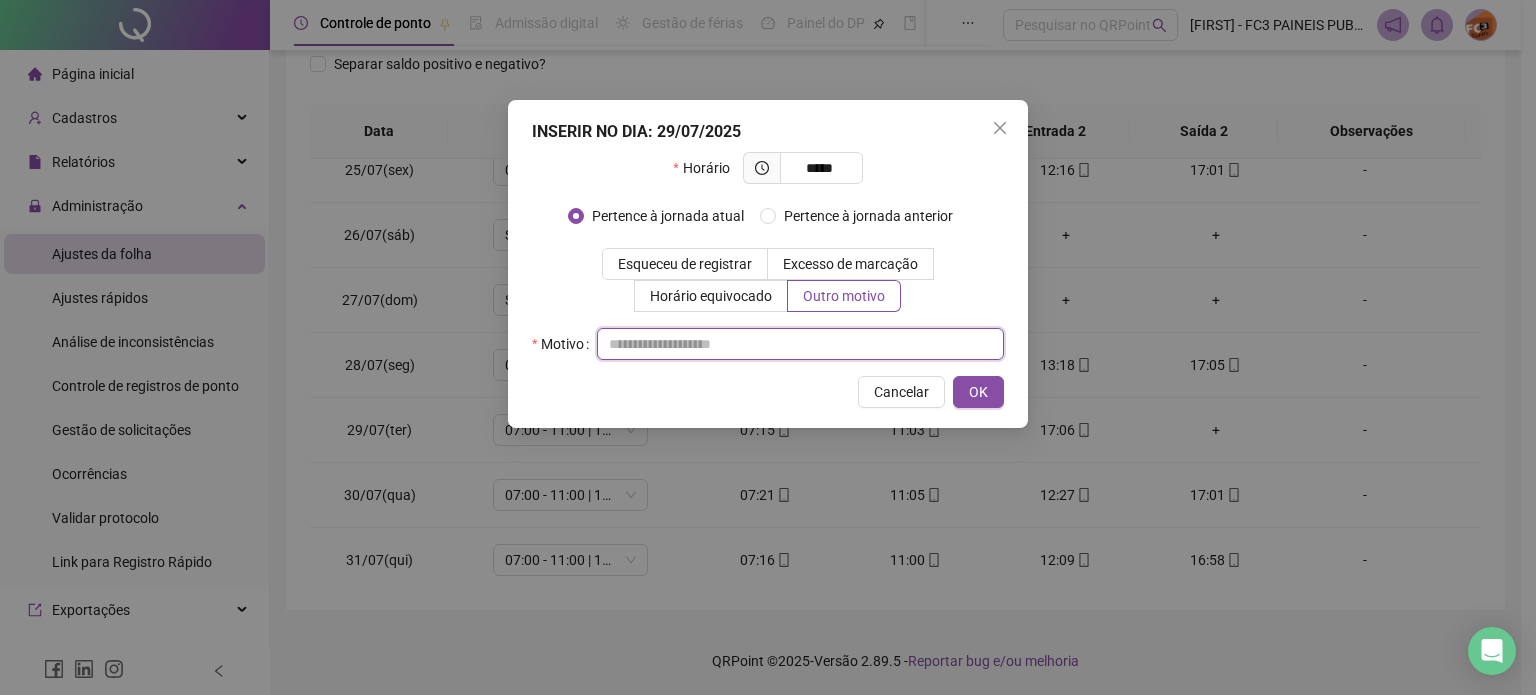 click at bounding box center [800, 344] 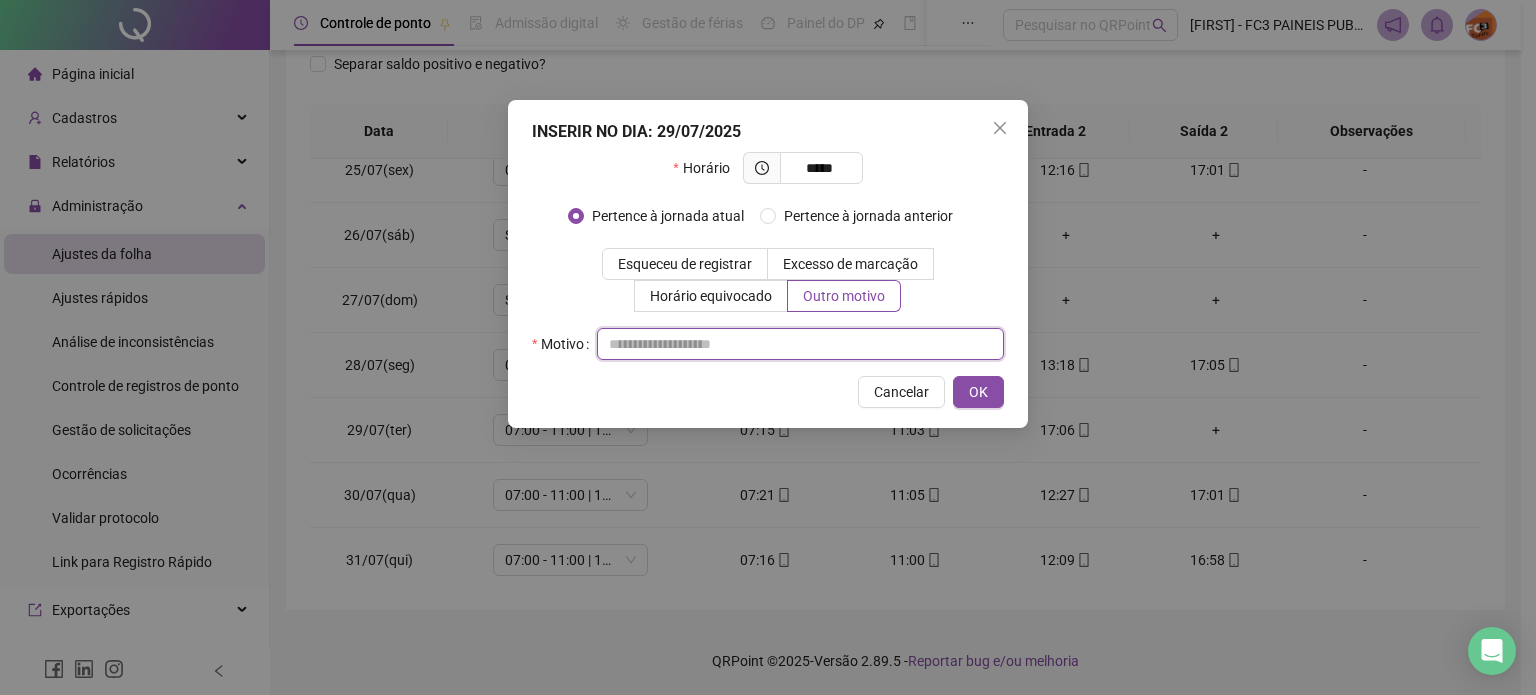 type on "*" 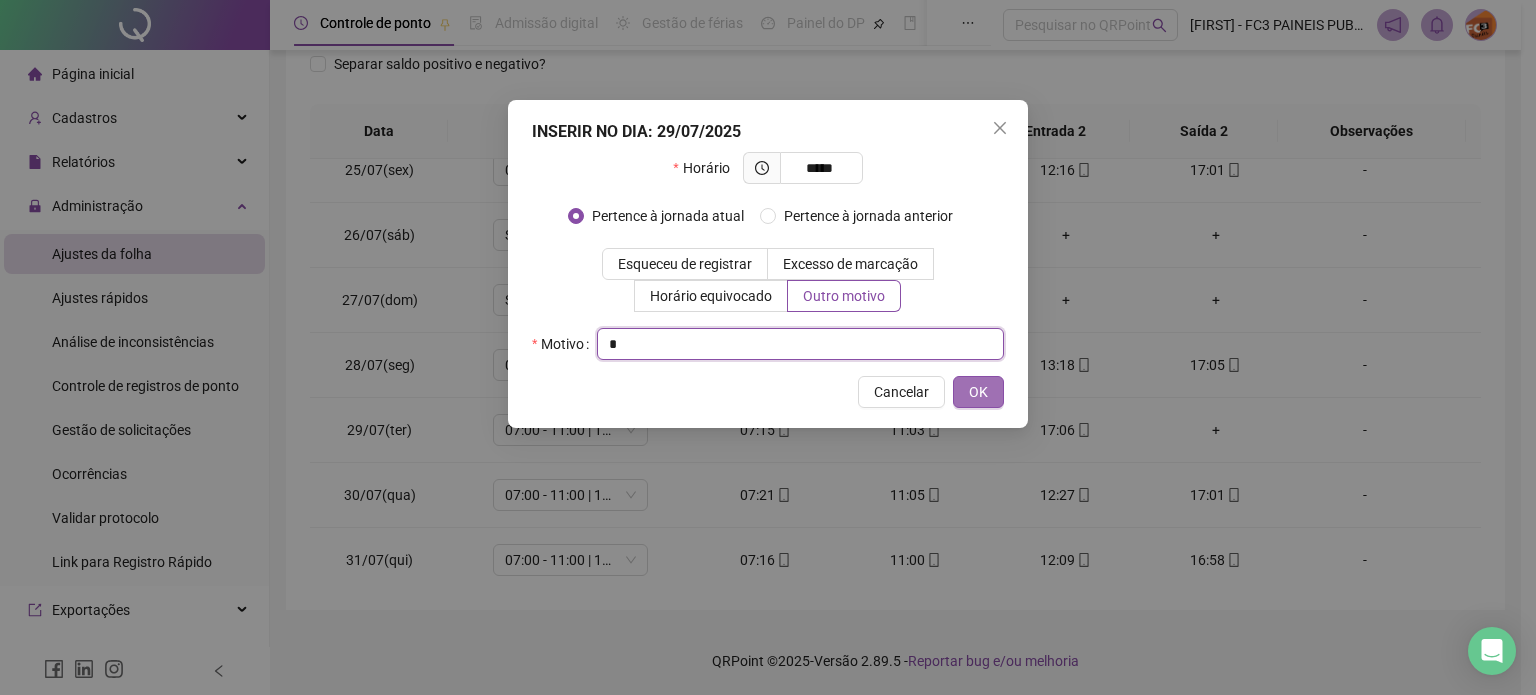 type on "*" 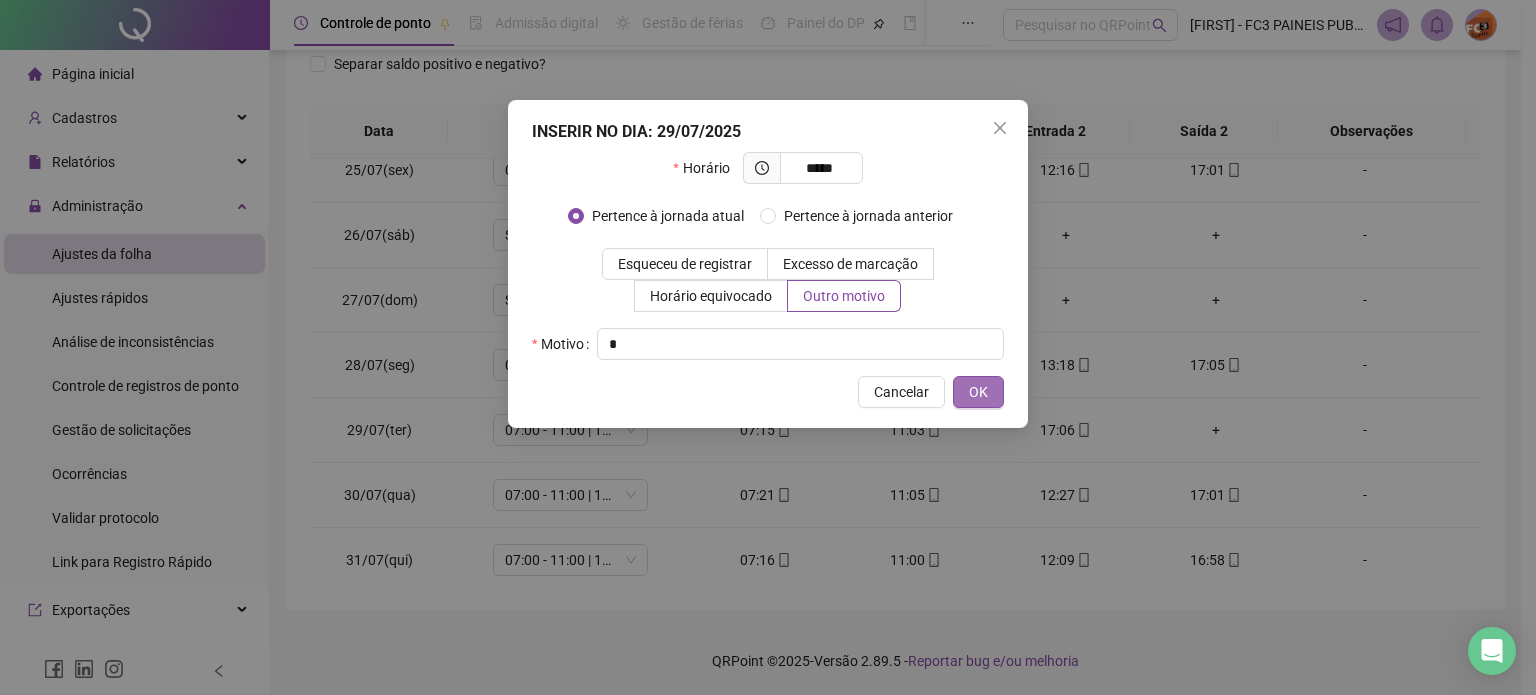 click on "OK" at bounding box center [978, 392] 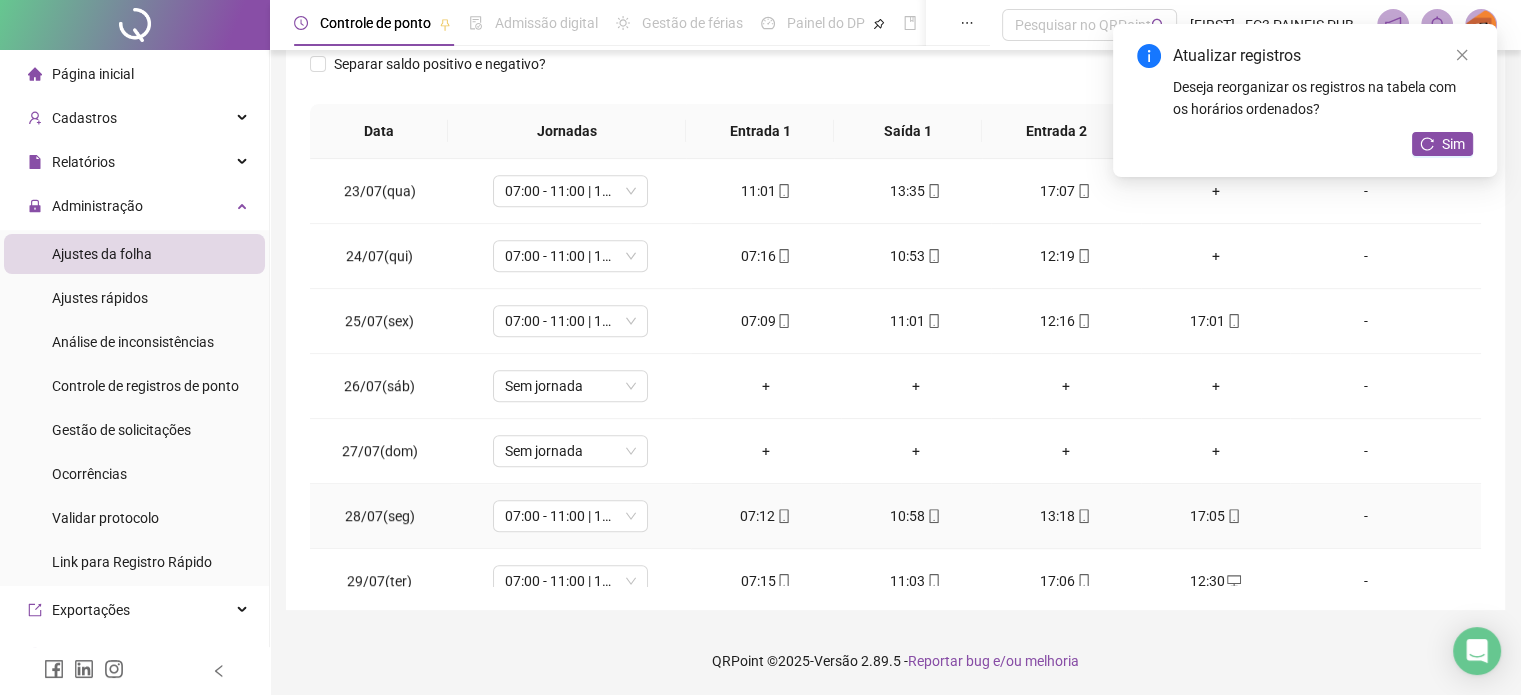 scroll, scrollTop: 1281, scrollLeft: 0, axis: vertical 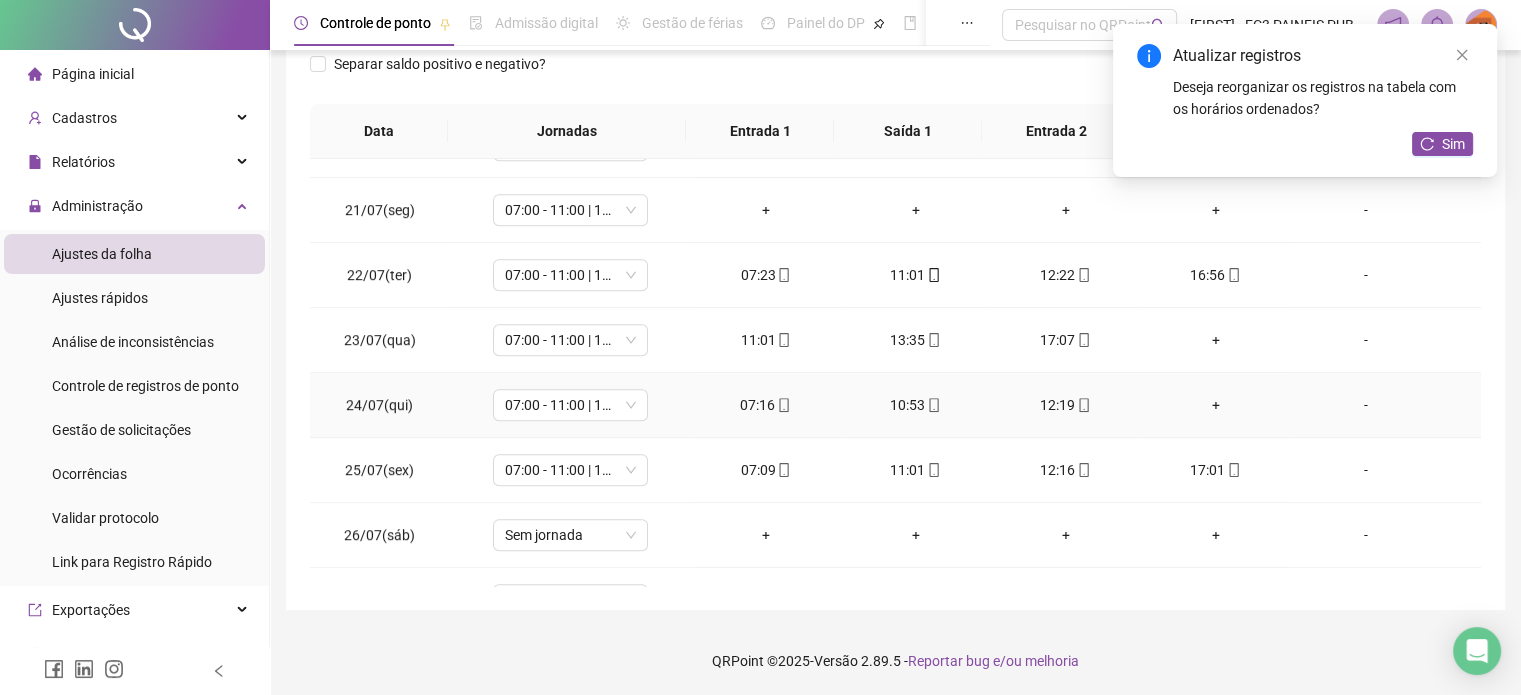 click on "+" at bounding box center (1216, 405) 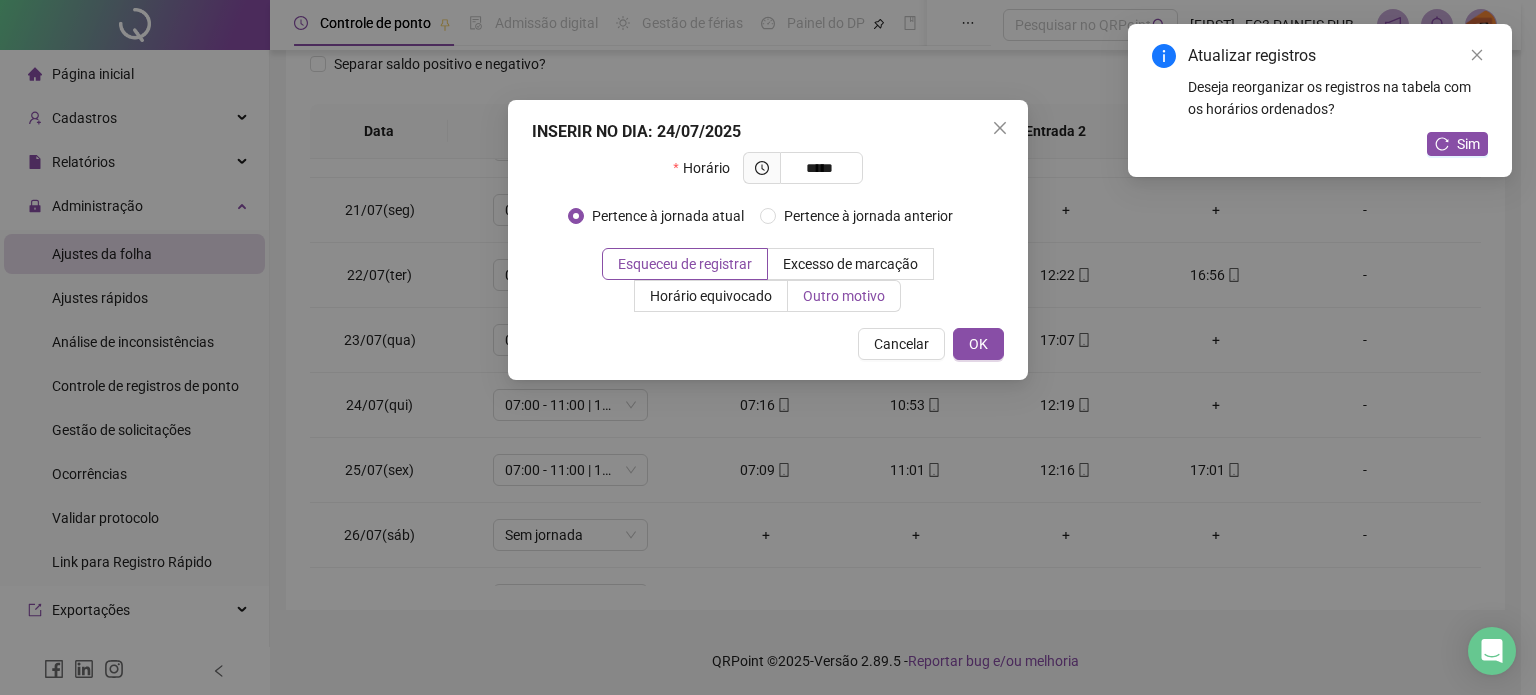 type on "*****" 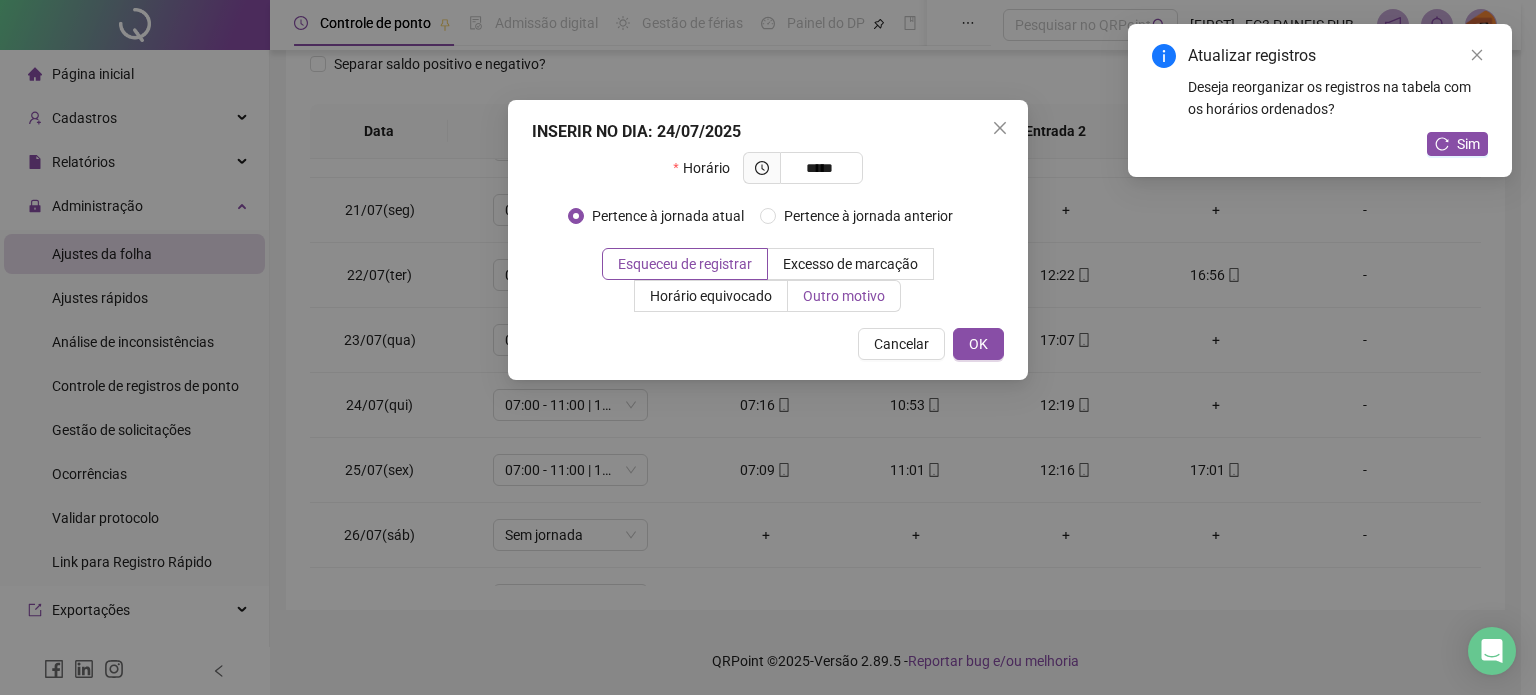 click on "Outro motivo" at bounding box center [844, 296] 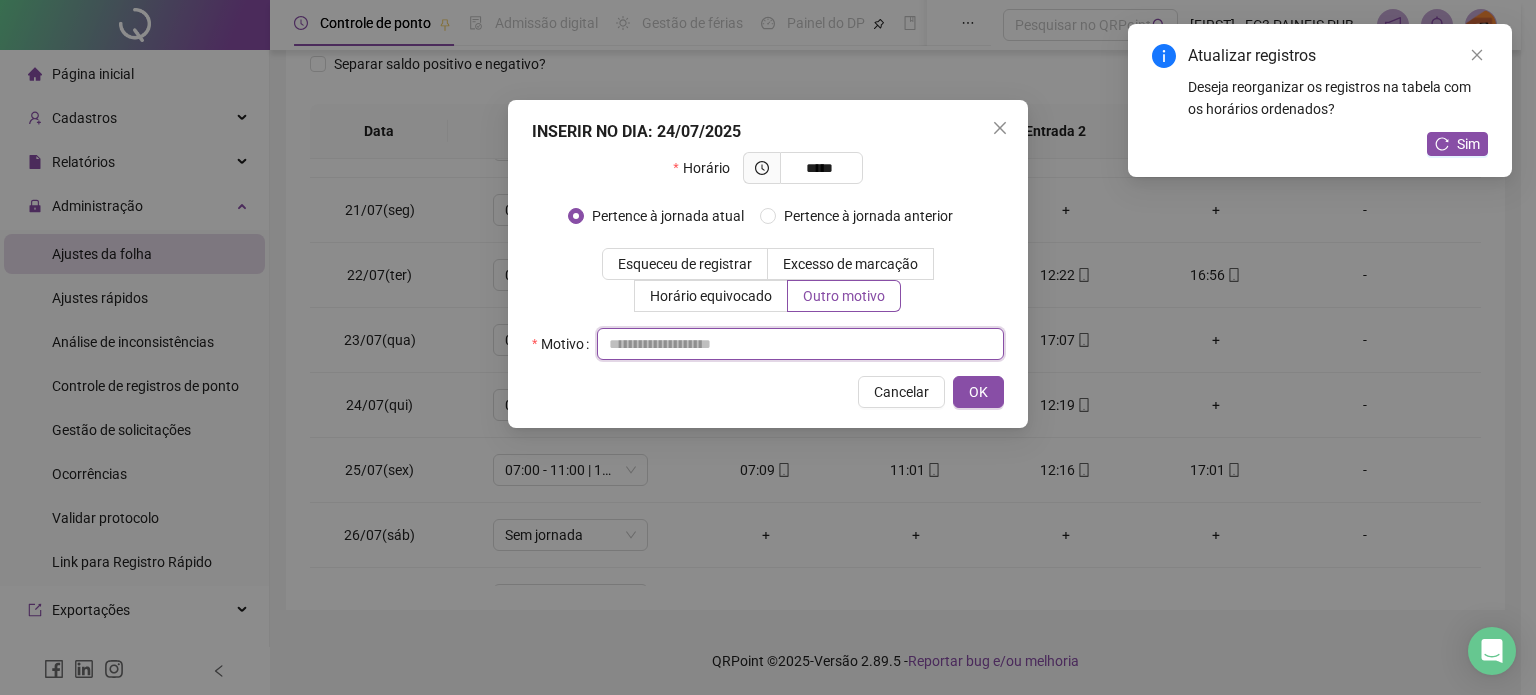 click at bounding box center (800, 344) 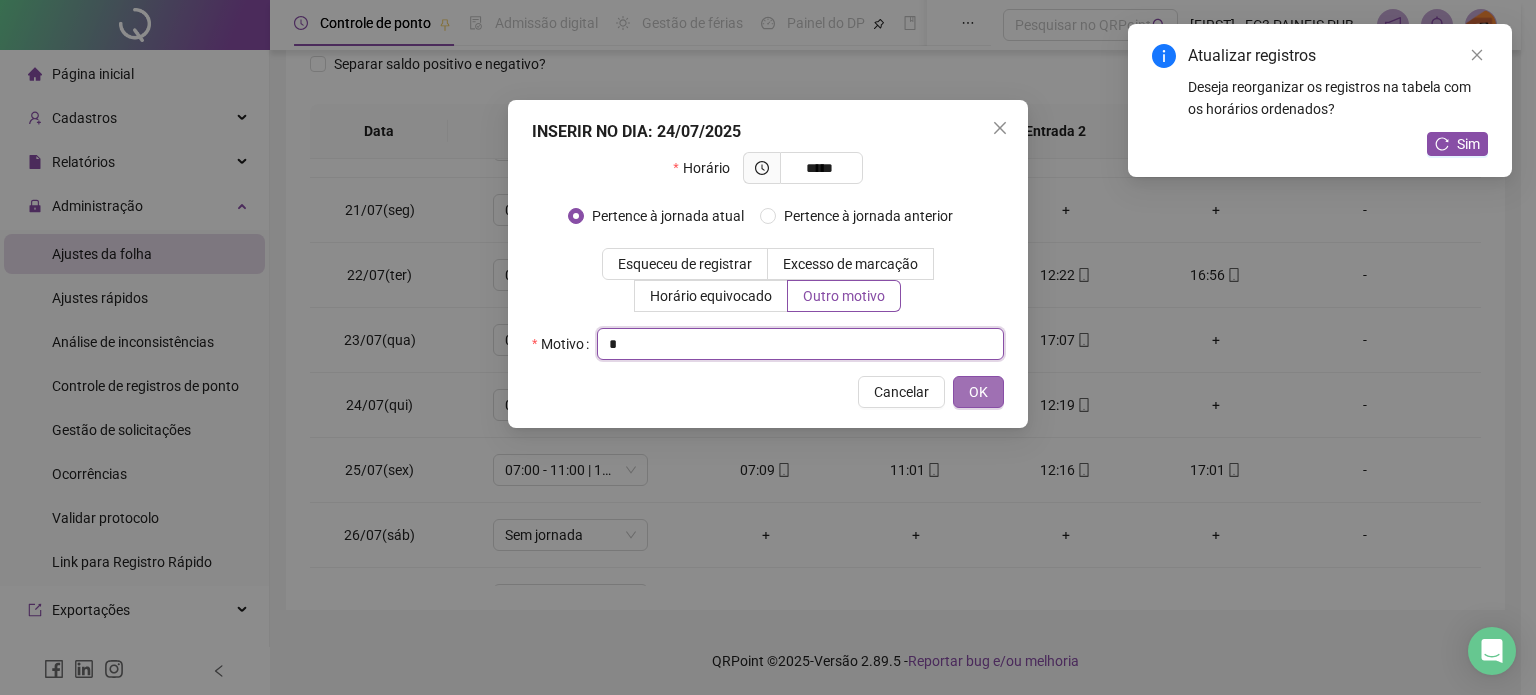 type on "*" 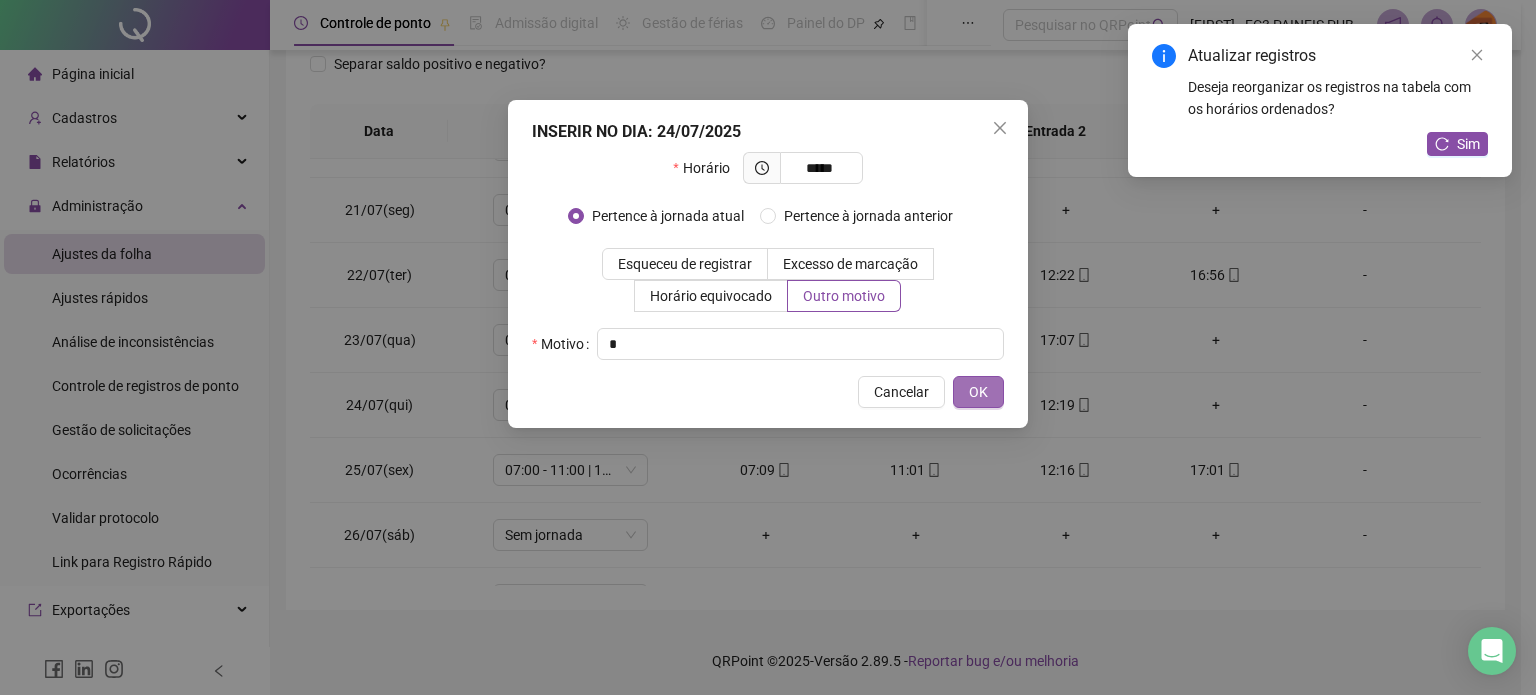 click on "OK" at bounding box center [978, 392] 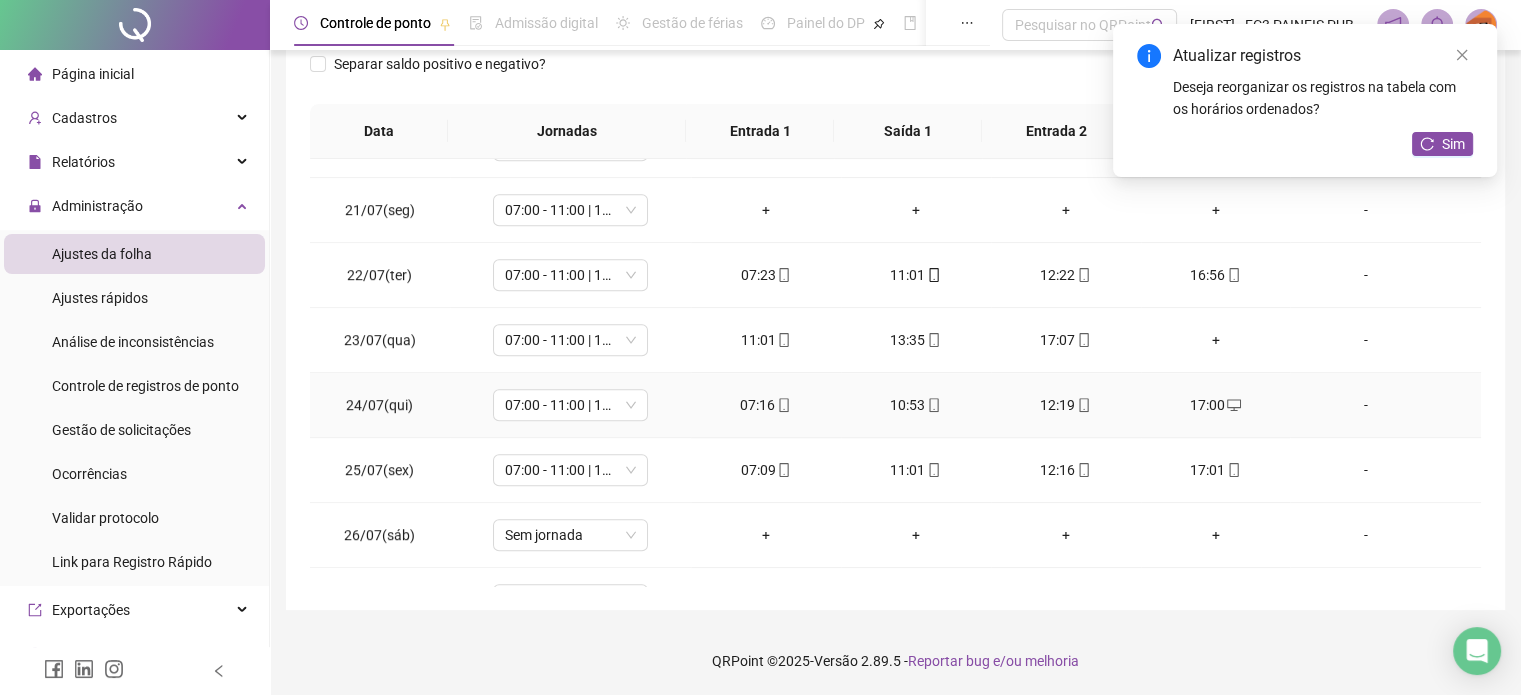 scroll, scrollTop: 1181, scrollLeft: 0, axis: vertical 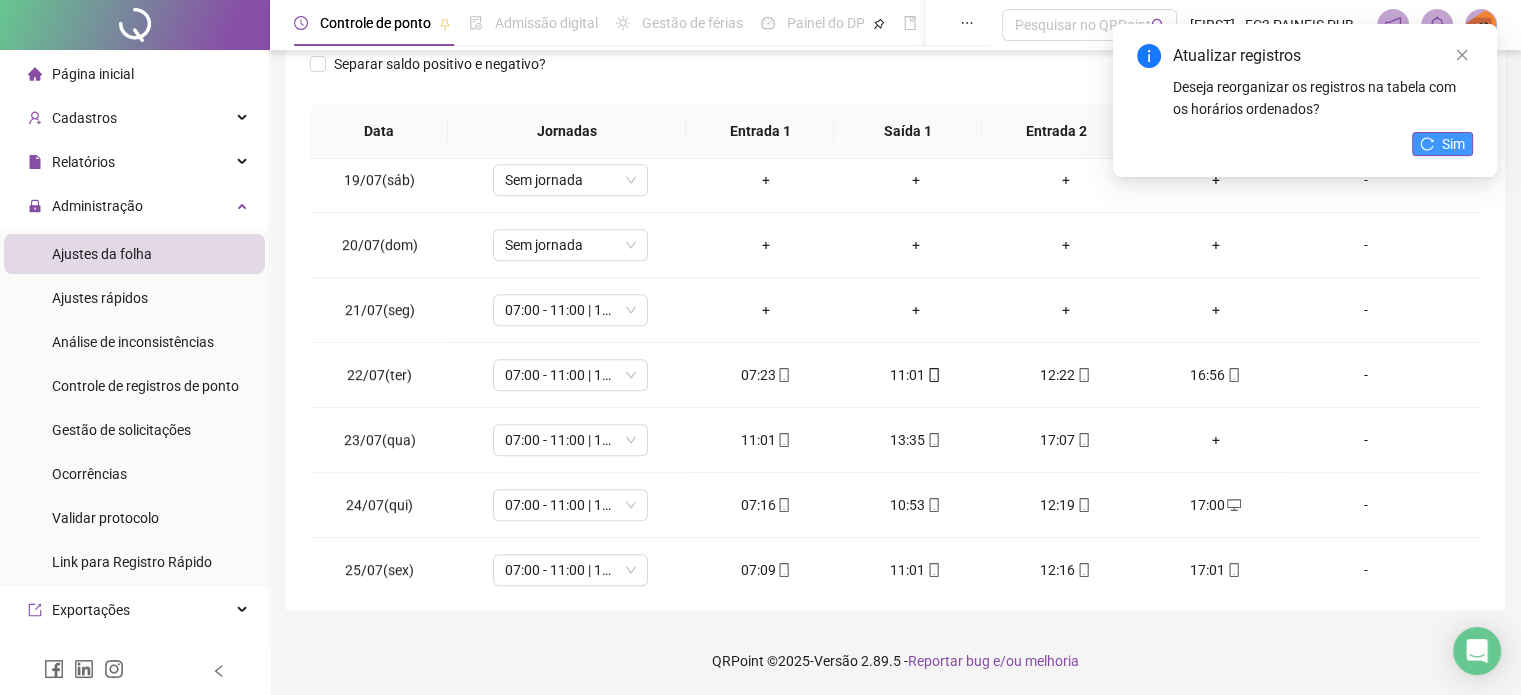 click on "Sim" at bounding box center (1442, 144) 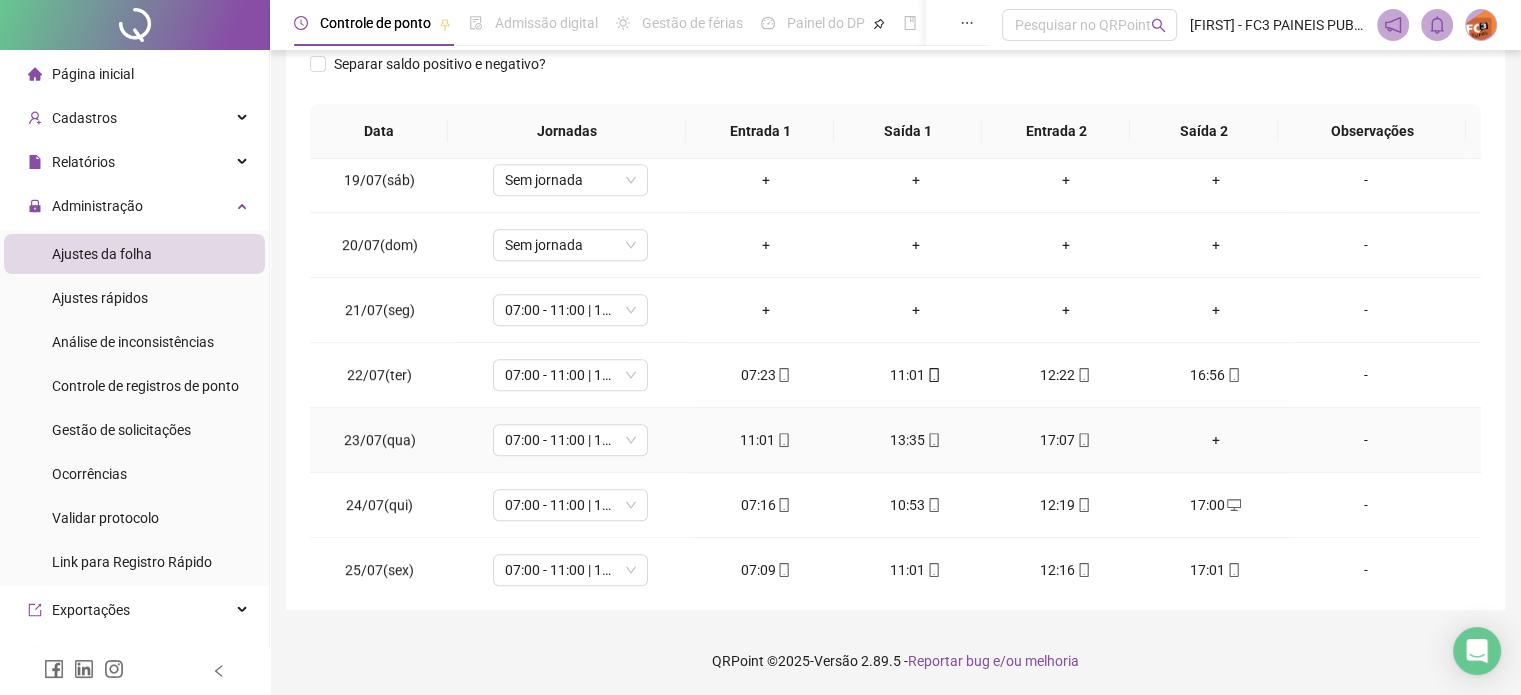 click on "+" at bounding box center (1216, 440) 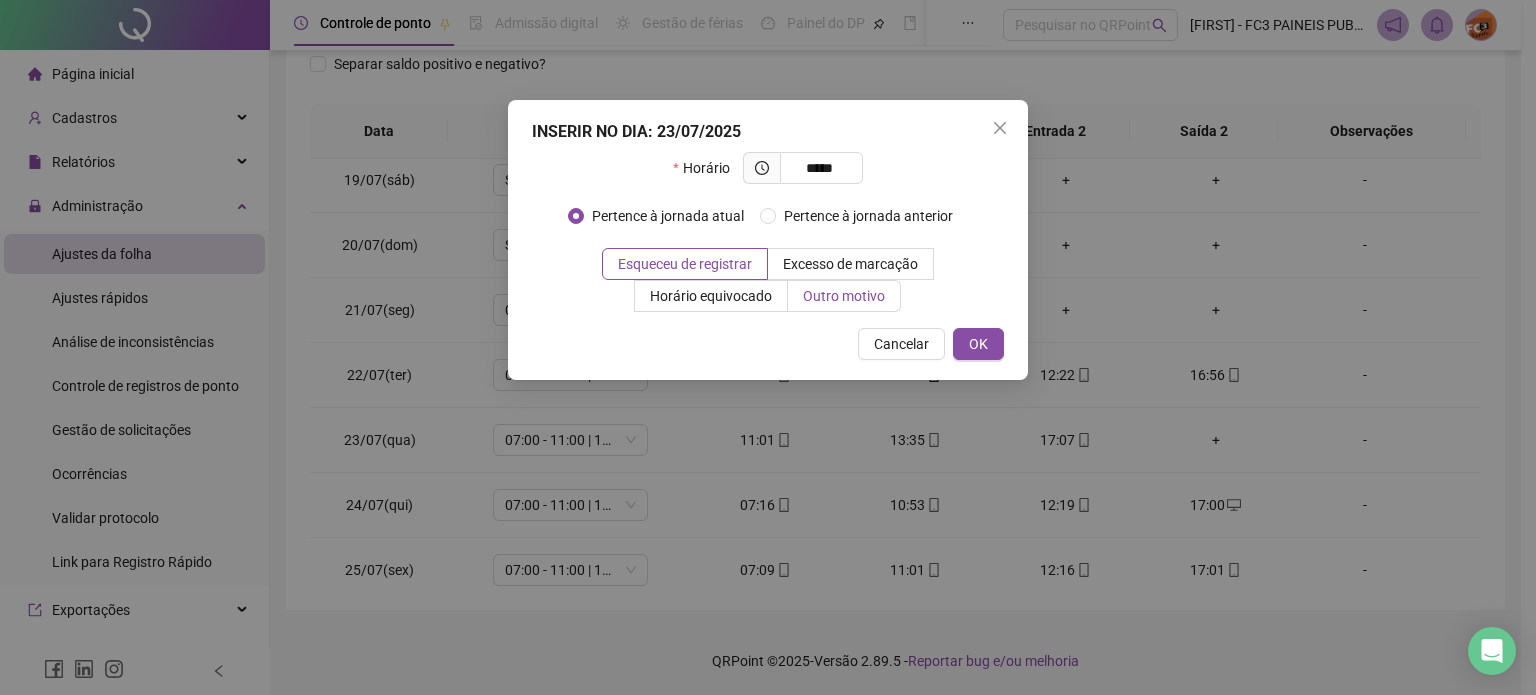 type on "*****" 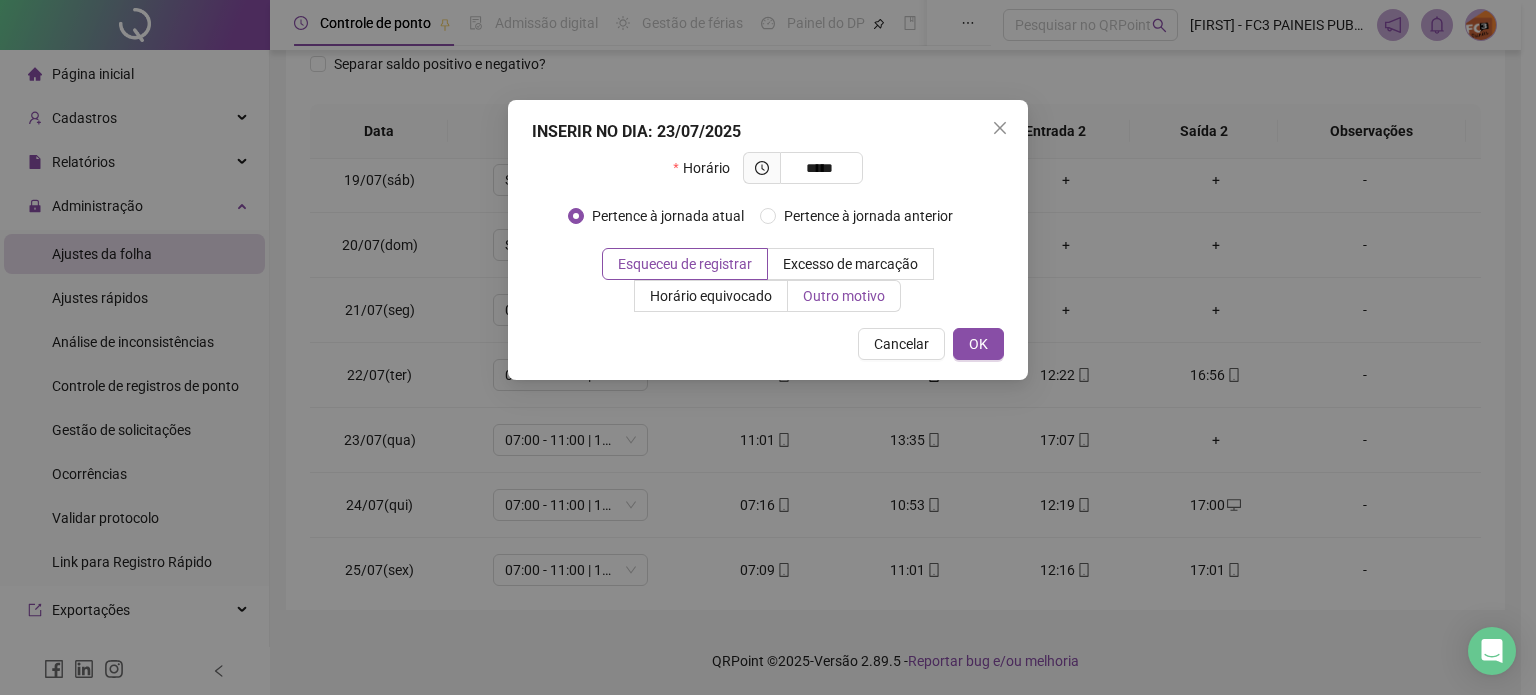 click on "Outro motivo" at bounding box center [844, 296] 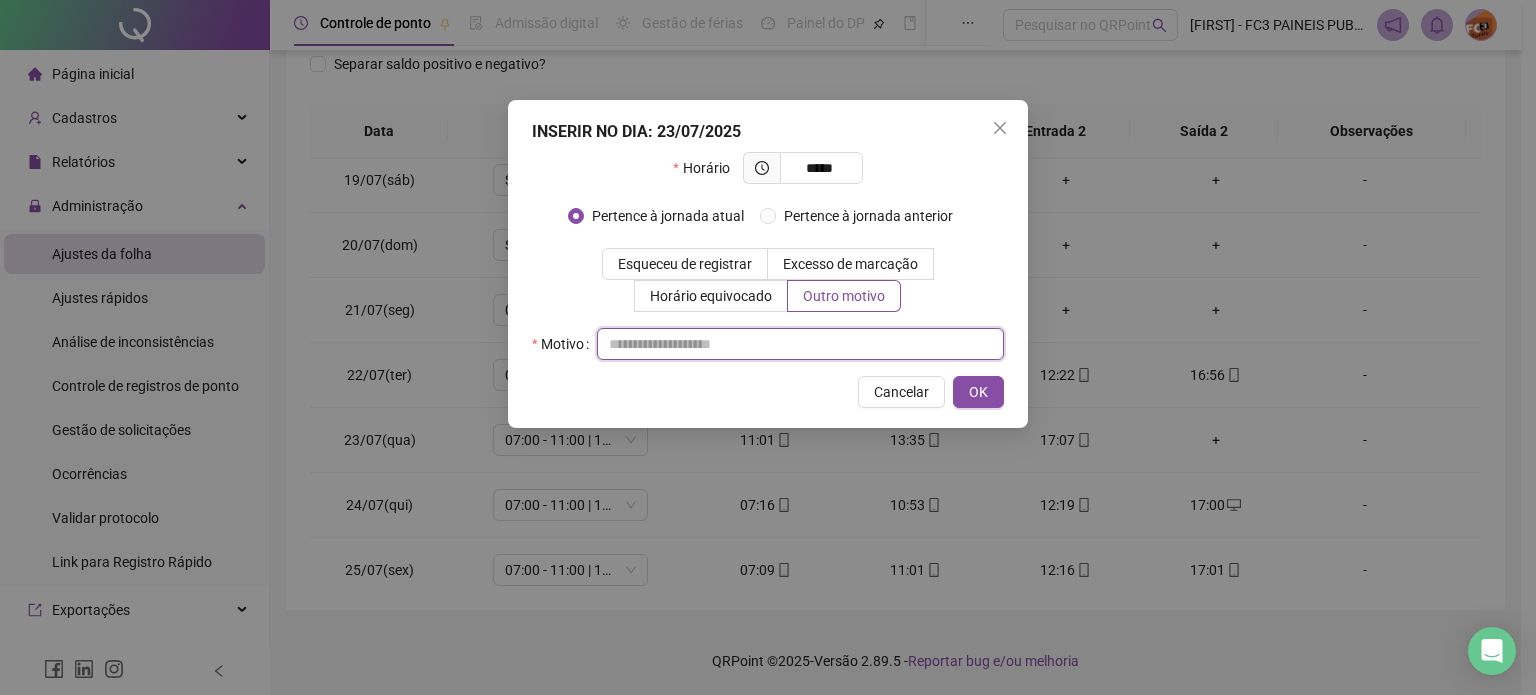 click at bounding box center (800, 344) 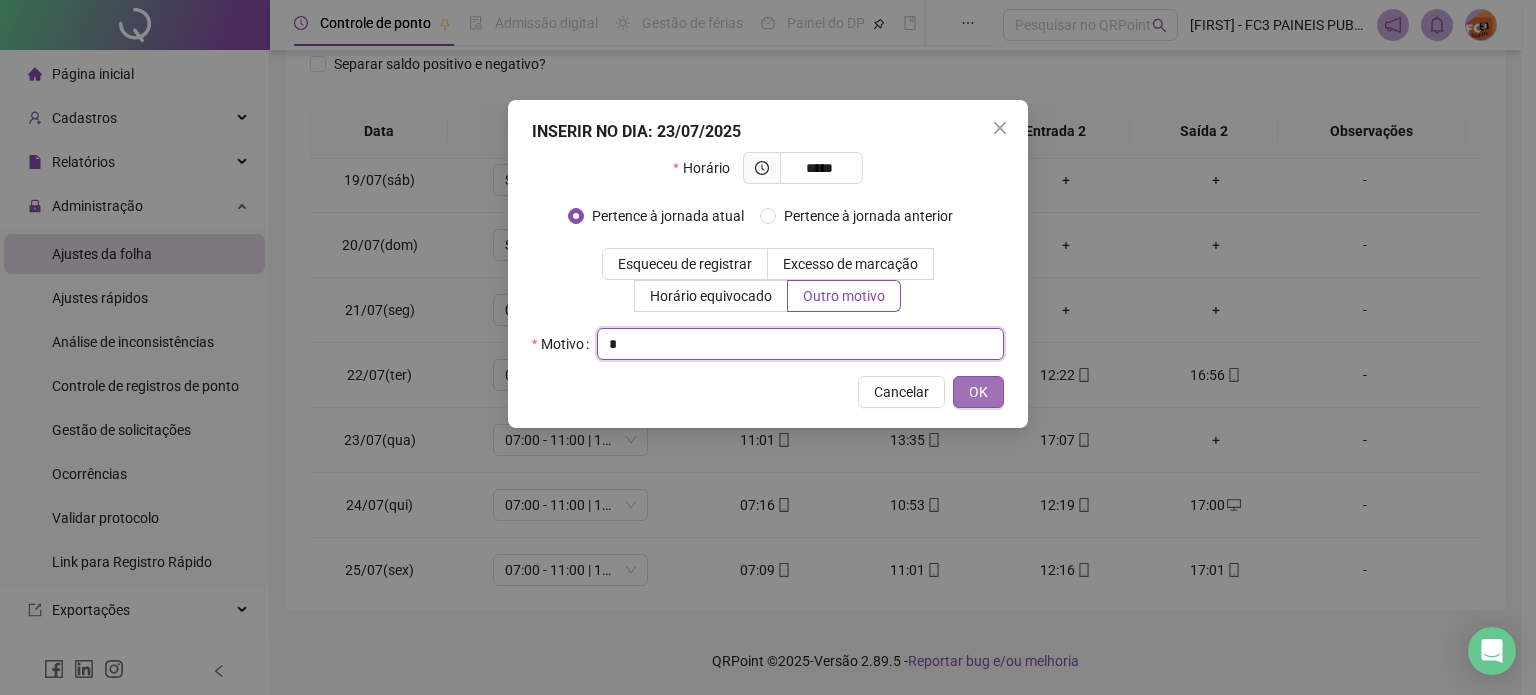type on "*" 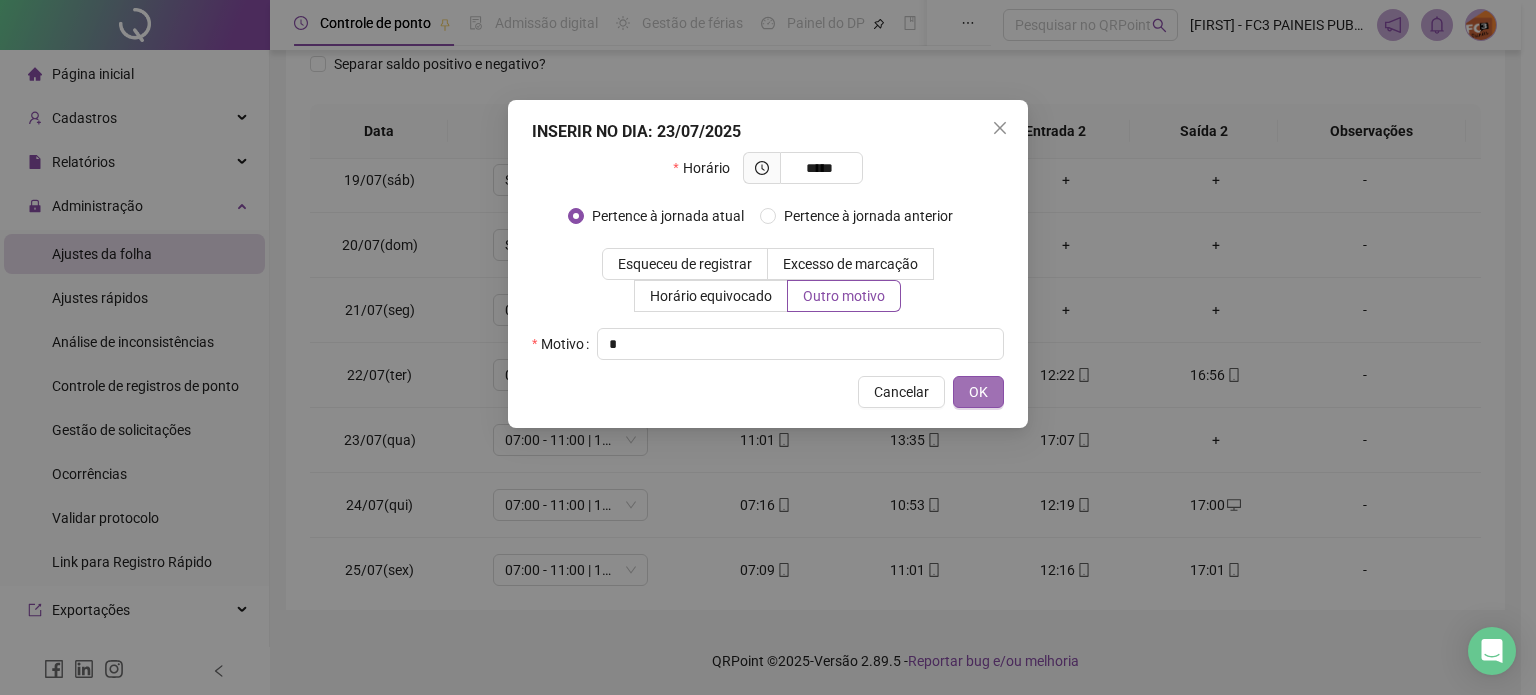 click on "OK" at bounding box center [978, 392] 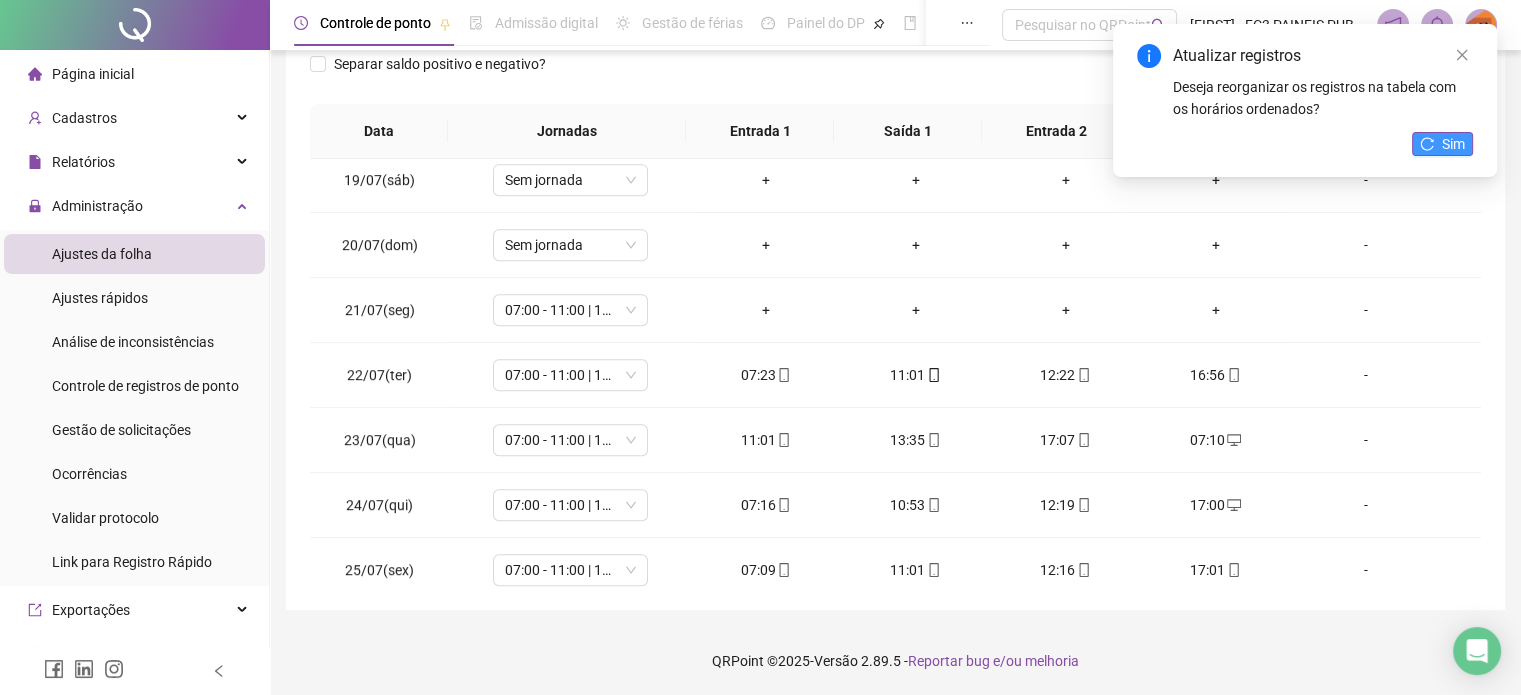 click on "Sim" at bounding box center (1442, 144) 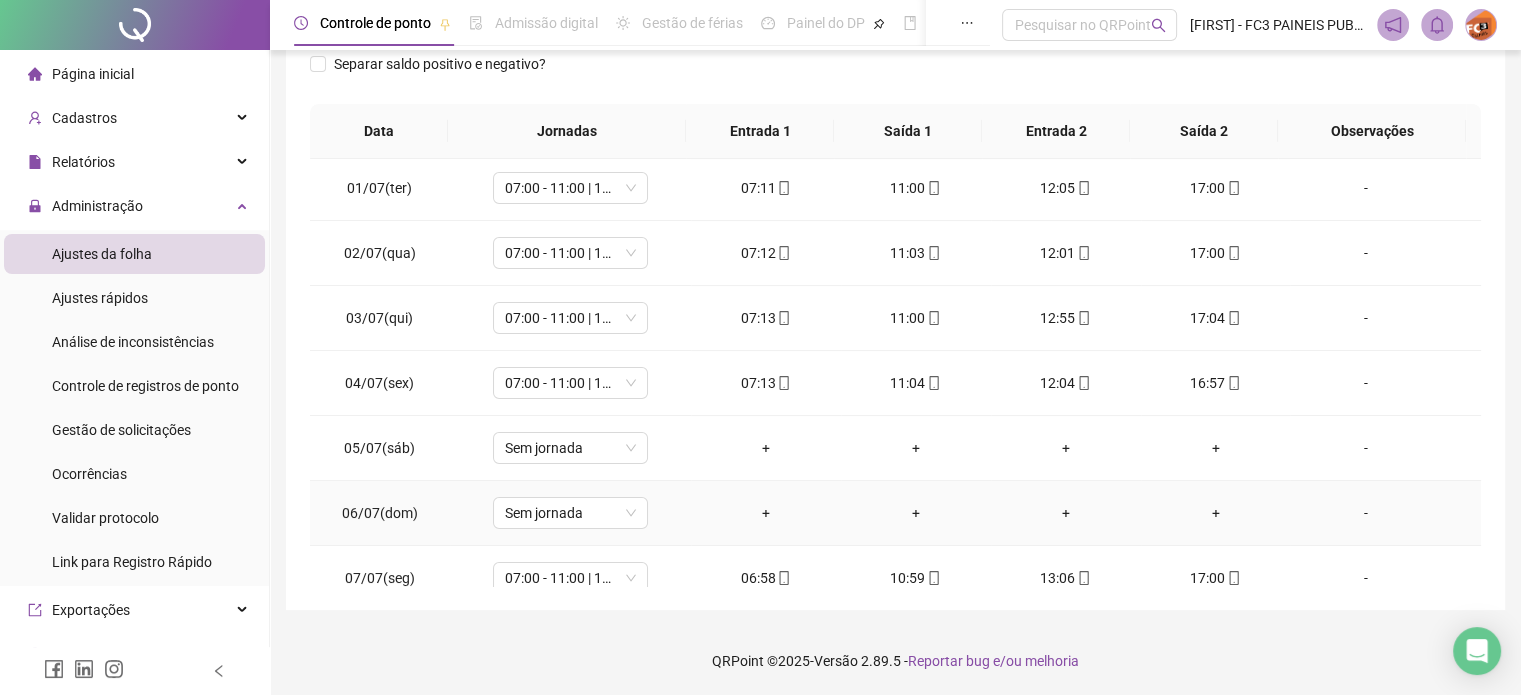 scroll, scrollTop: 0, scrollLeft: 0, axis: both 